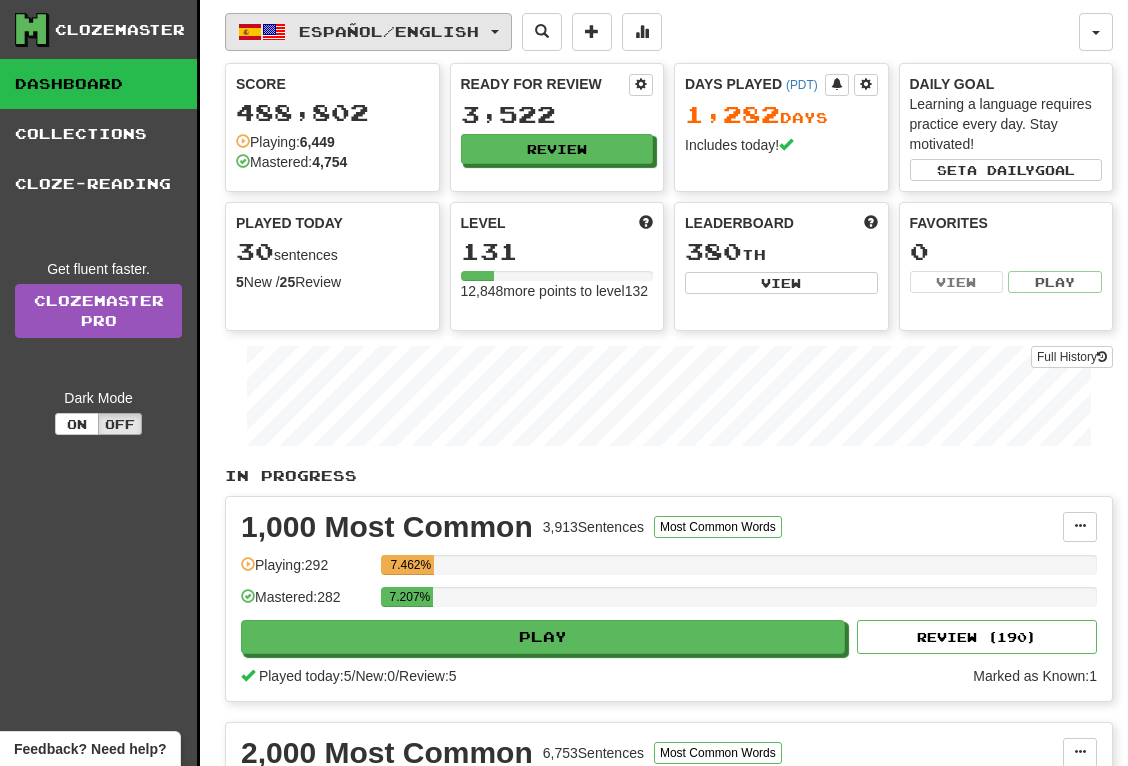 scroll, scrollTop: 0, scrollLeft: 0, axis: both 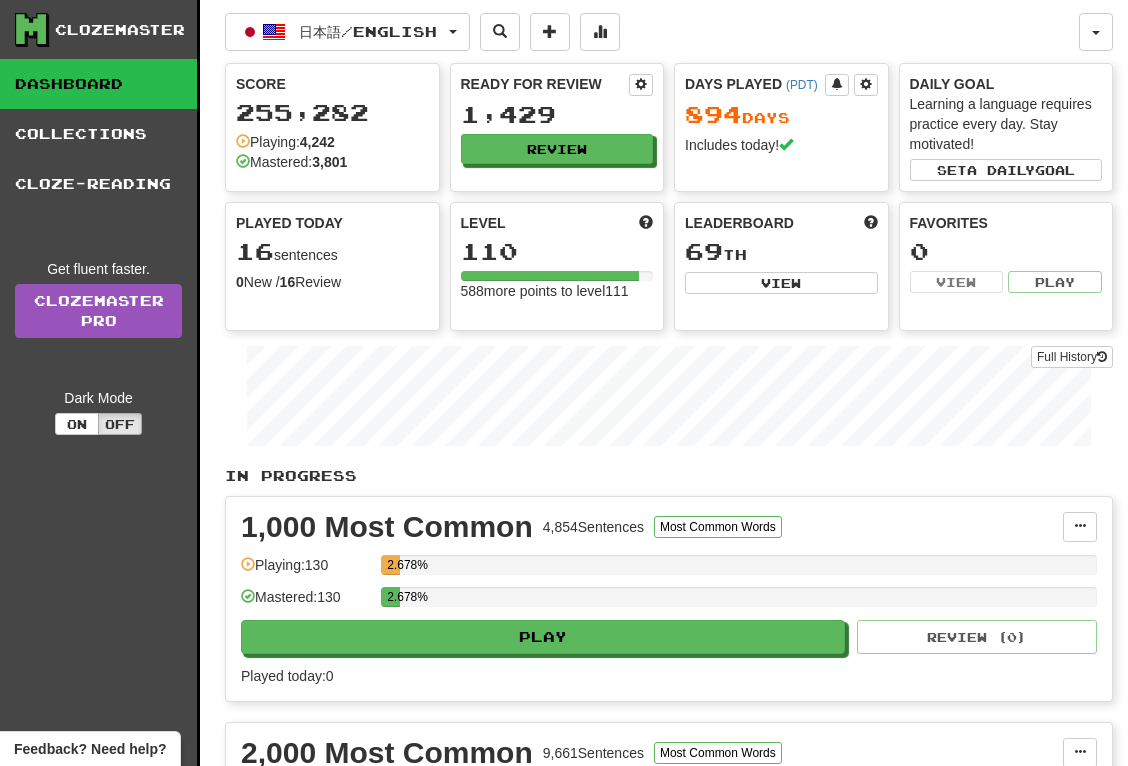 click on "Favorites 0 View Play" at bounding box center [1006, 253] 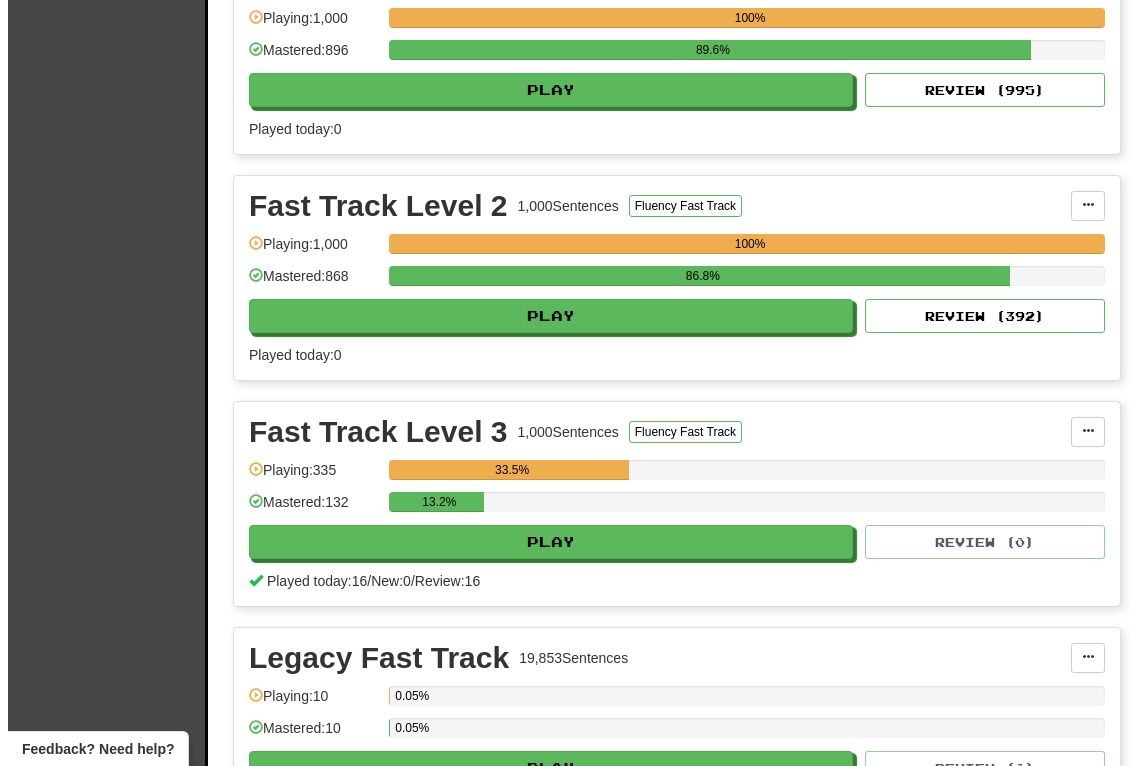 scroll, scrollTop: 3400, scrollLeft: 0, axis: vertical 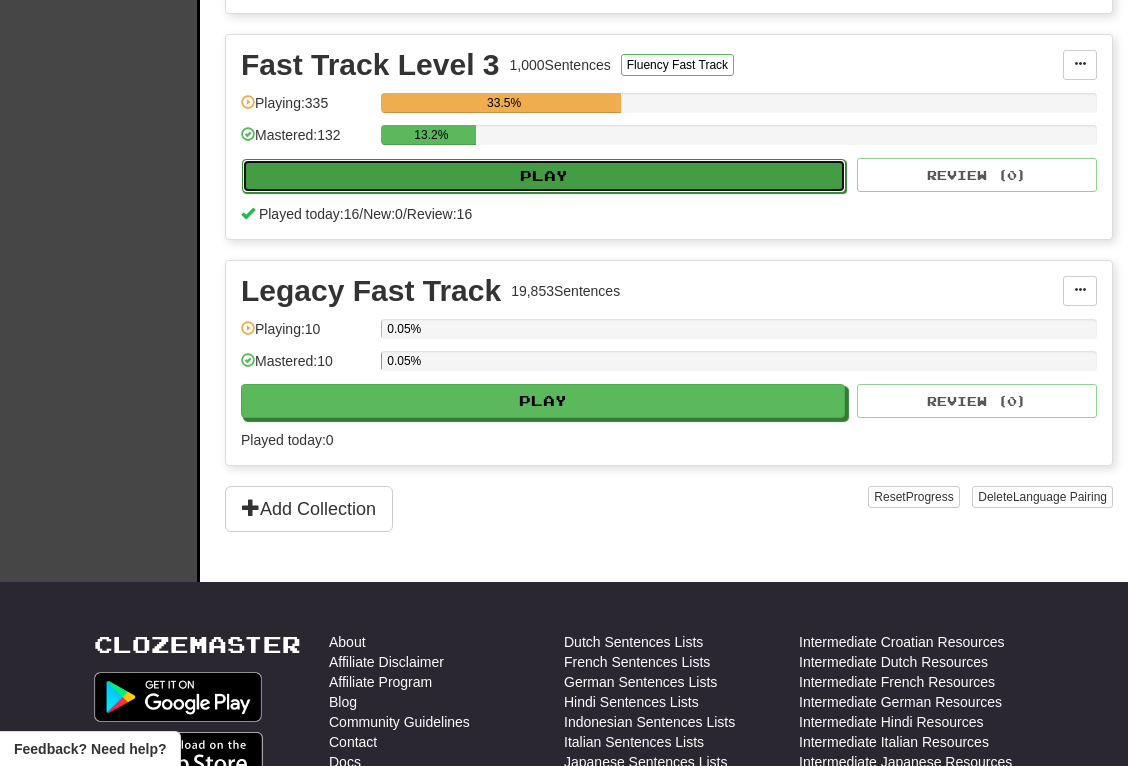 click on "Play" at bounding box center [544, 176] 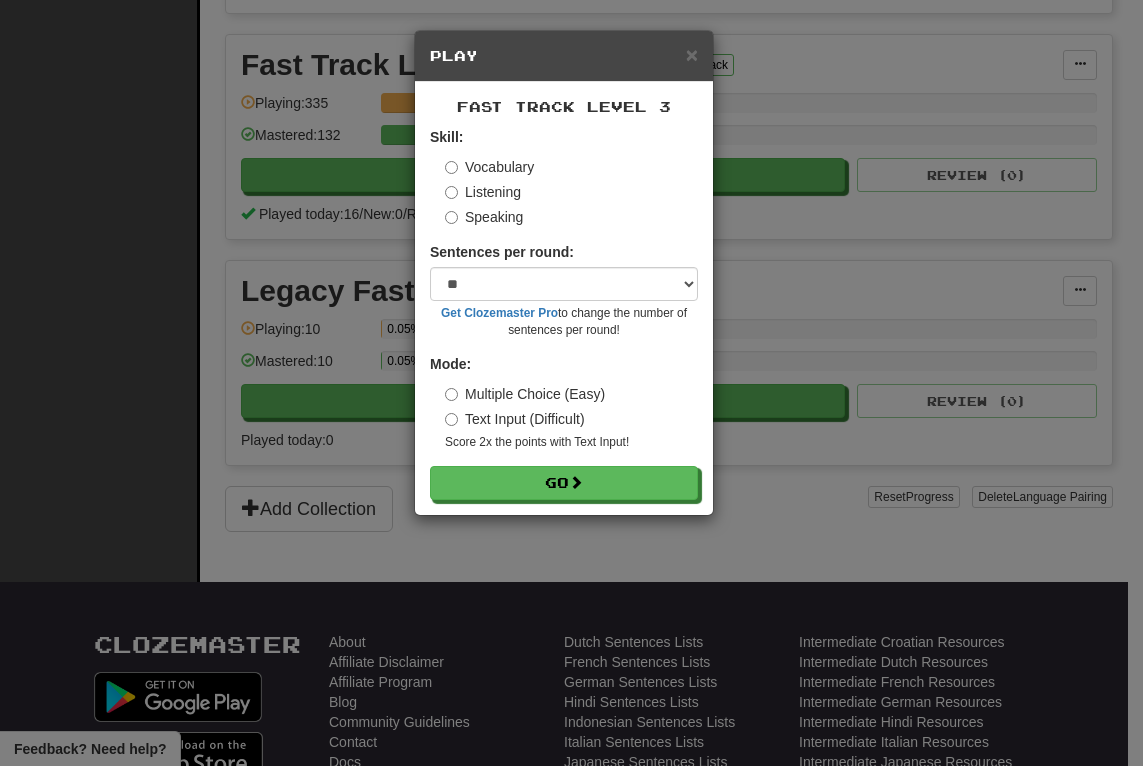 click on "Listening" at bounding box center [483, 192] 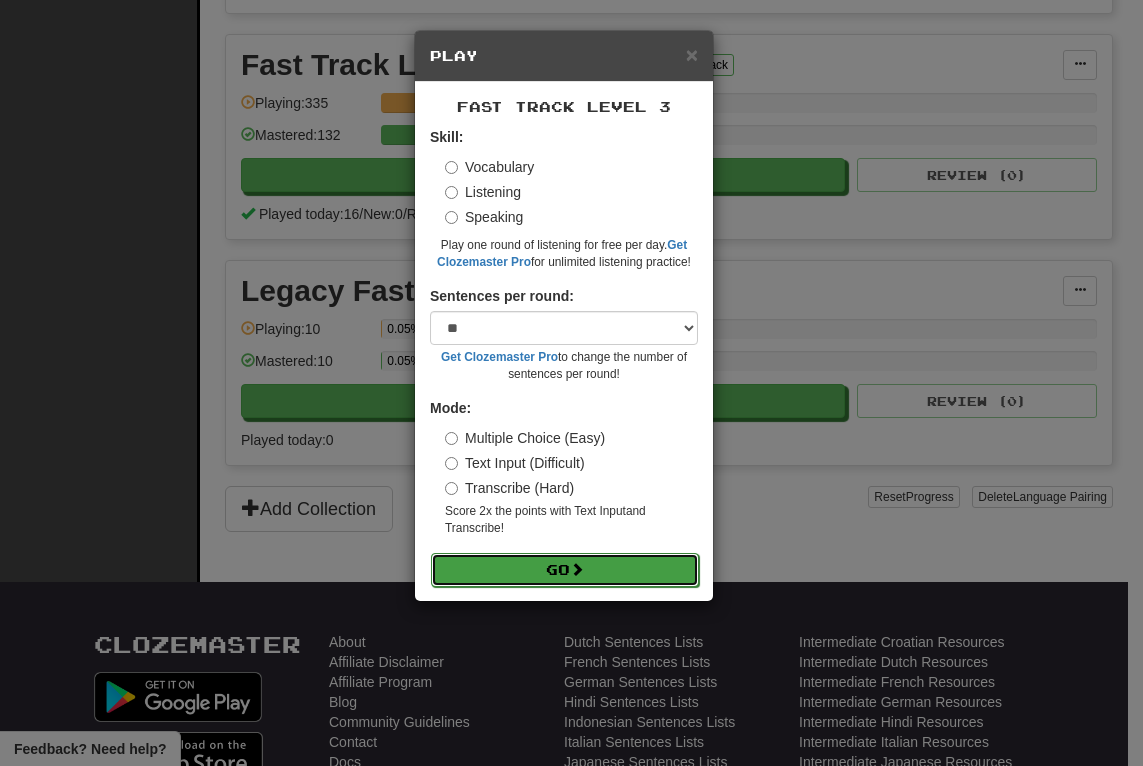 click on "Go" at bounding box center [565, 570] 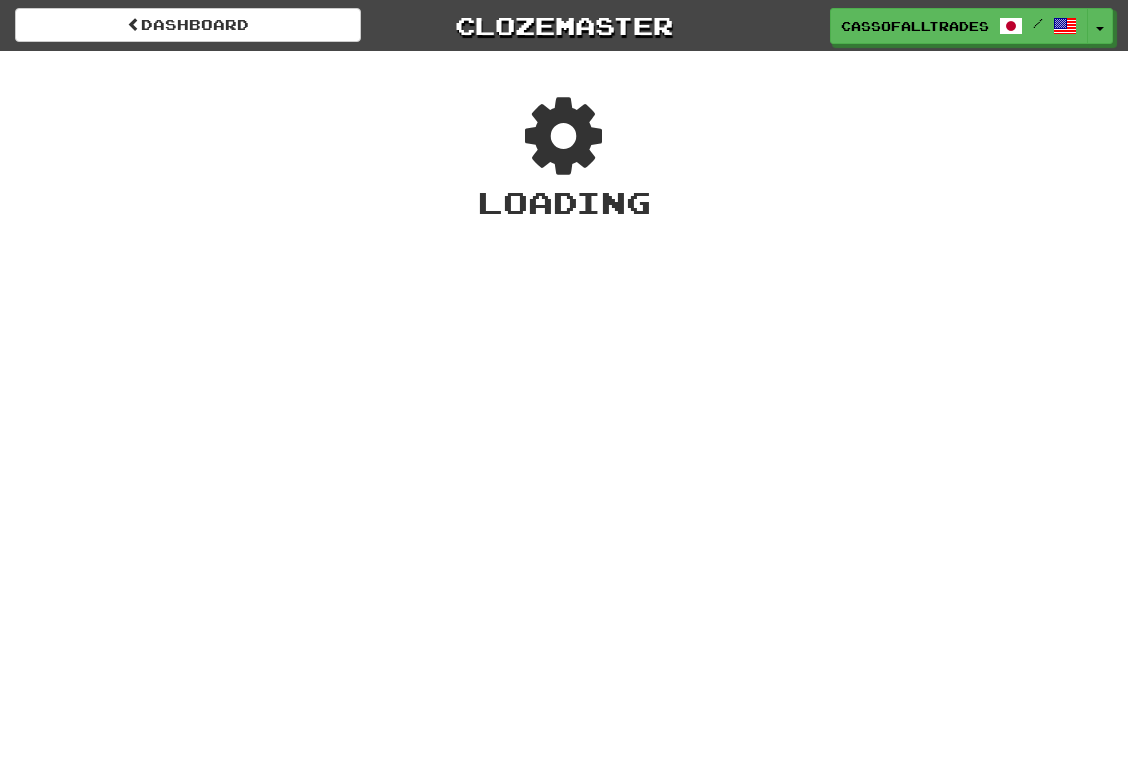 scroll, scrollTop: 0, scrollLeft: 0, axis: both 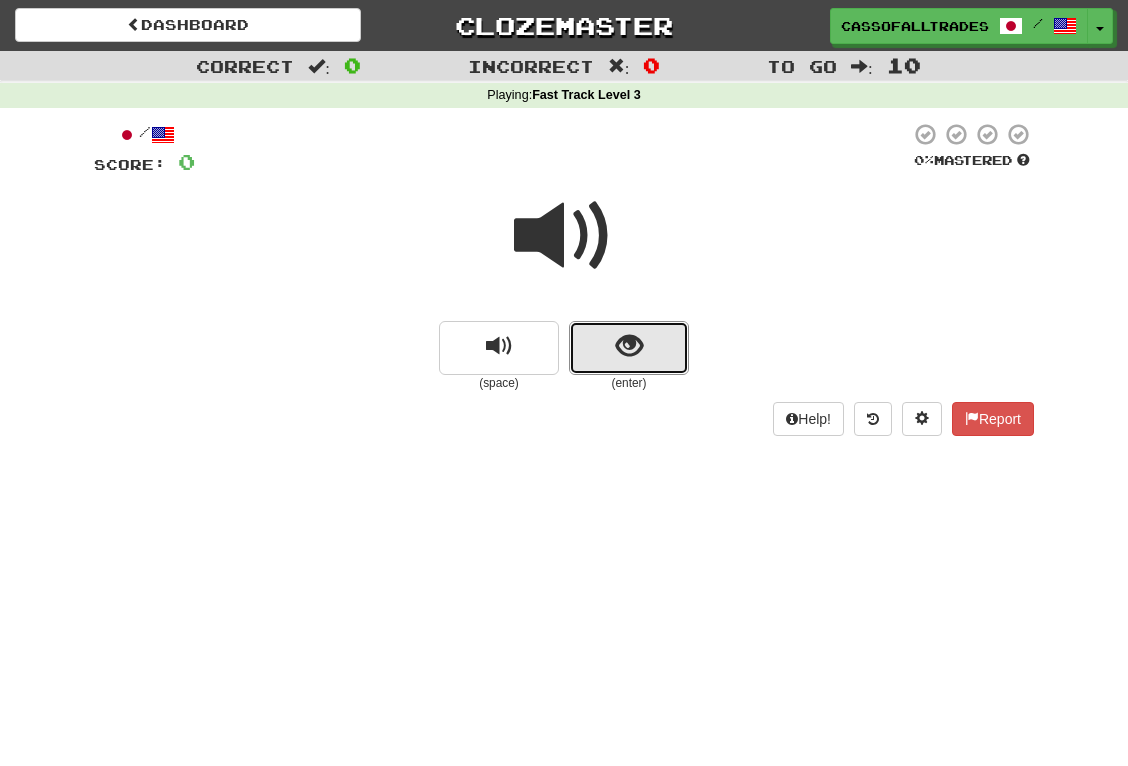 drag, startPoint x: 611, startPoint y: 365, endPoint x: 597, endPoint y: 294, distance: 72.36712 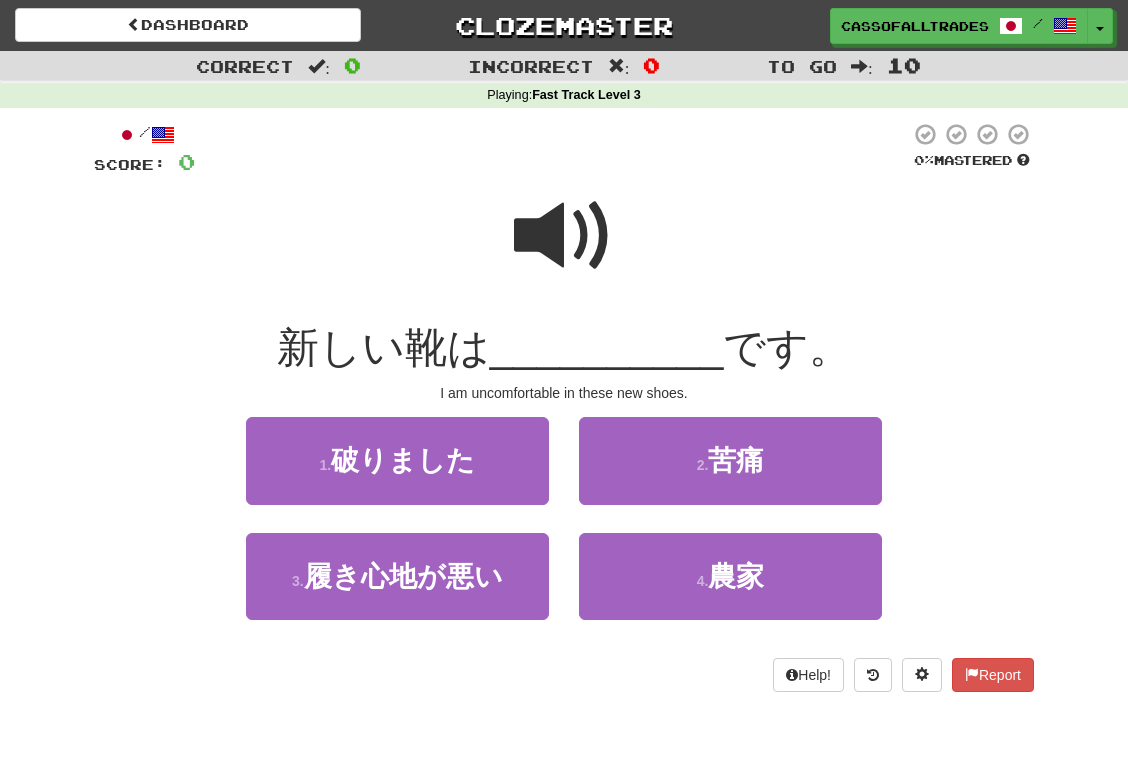 click at bounding box center [564, 236] 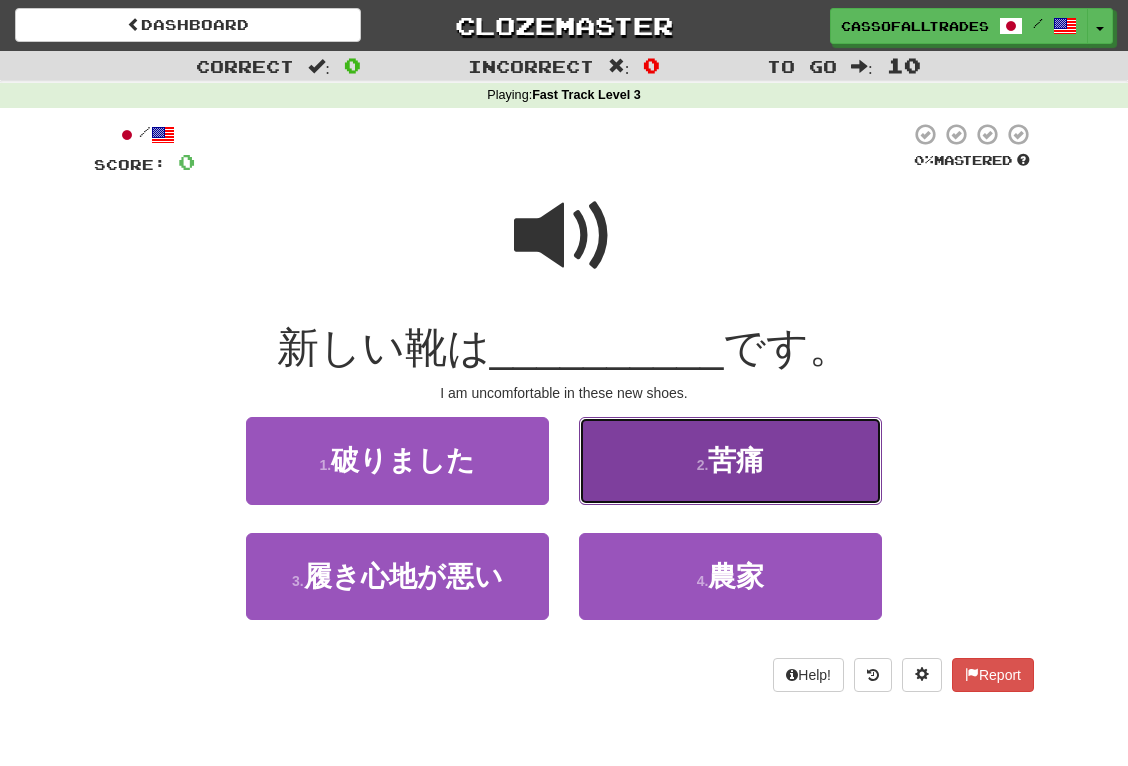click on "2 .  苦痛" at bounding box center (730, 460) 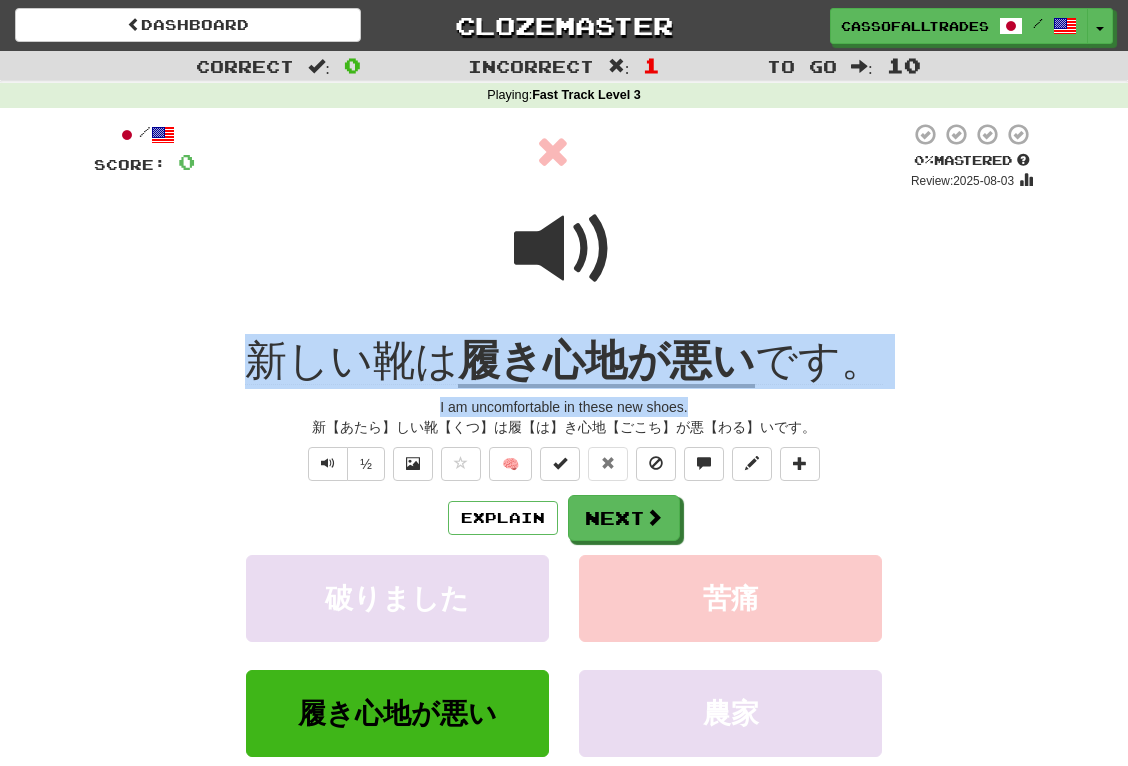 drag, startPoint x: 238, startPoint y: 352, endPoint x: 875, endPoint y: 403, distance: 639.0383 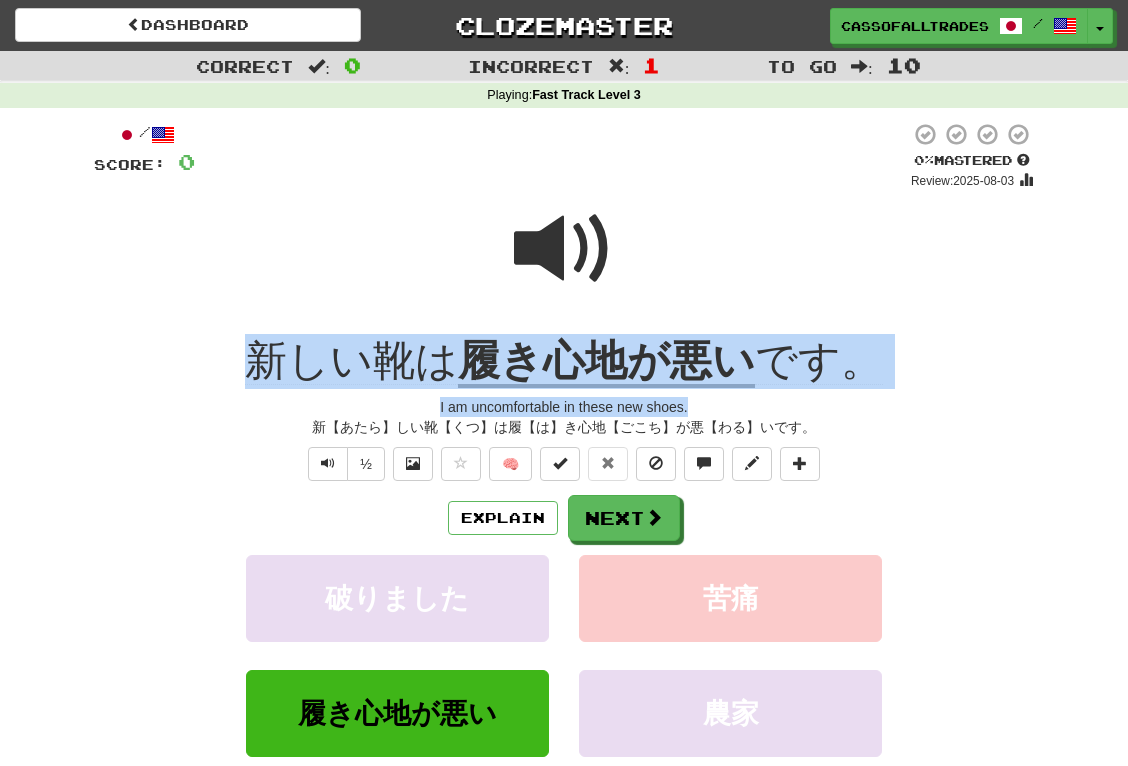 drag, startPoint x: 875, startPoint y: 403, endPoint x: 839, endPoint y: 390, distance: 38.27532 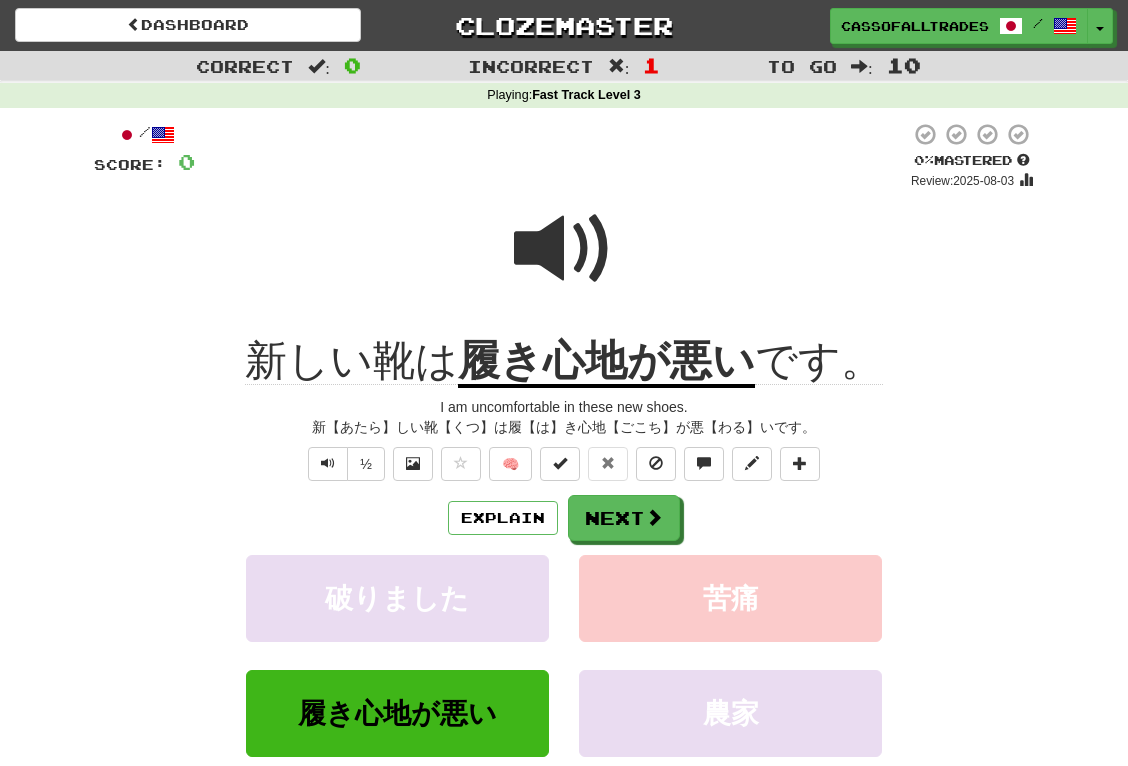 click on "½ 🧠" at bounding box center [564, 464] 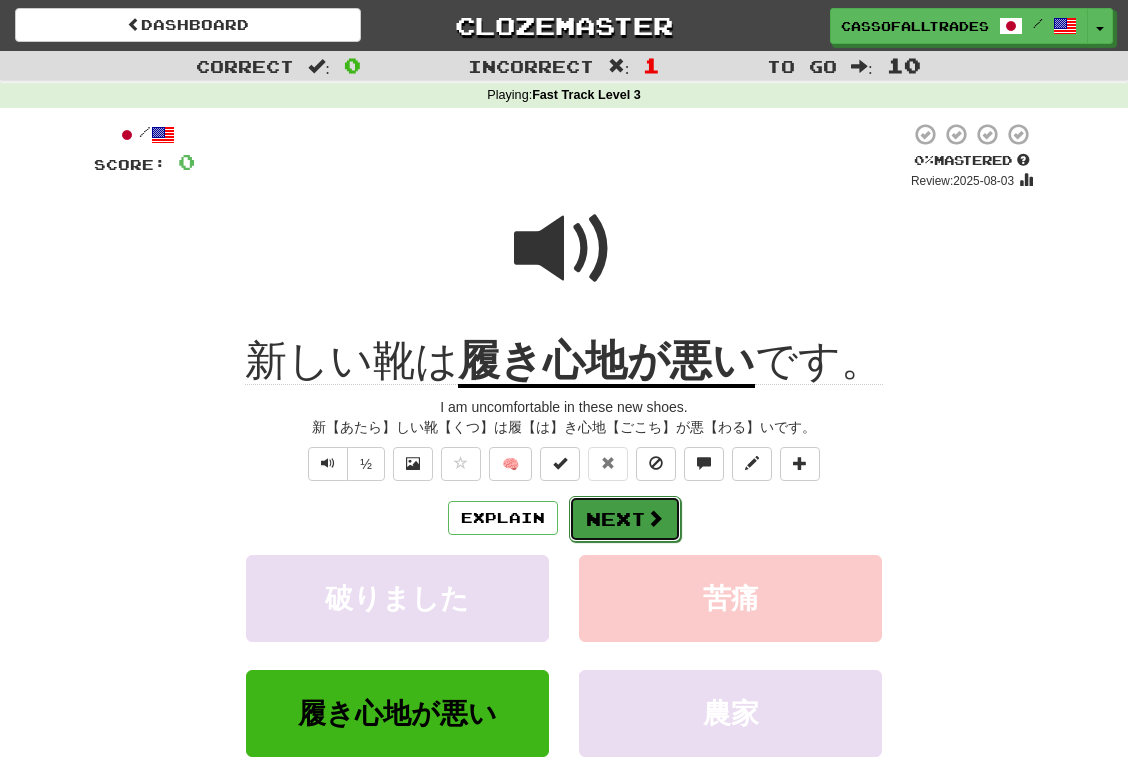 click on "Next" at bounding box center (625, 519) 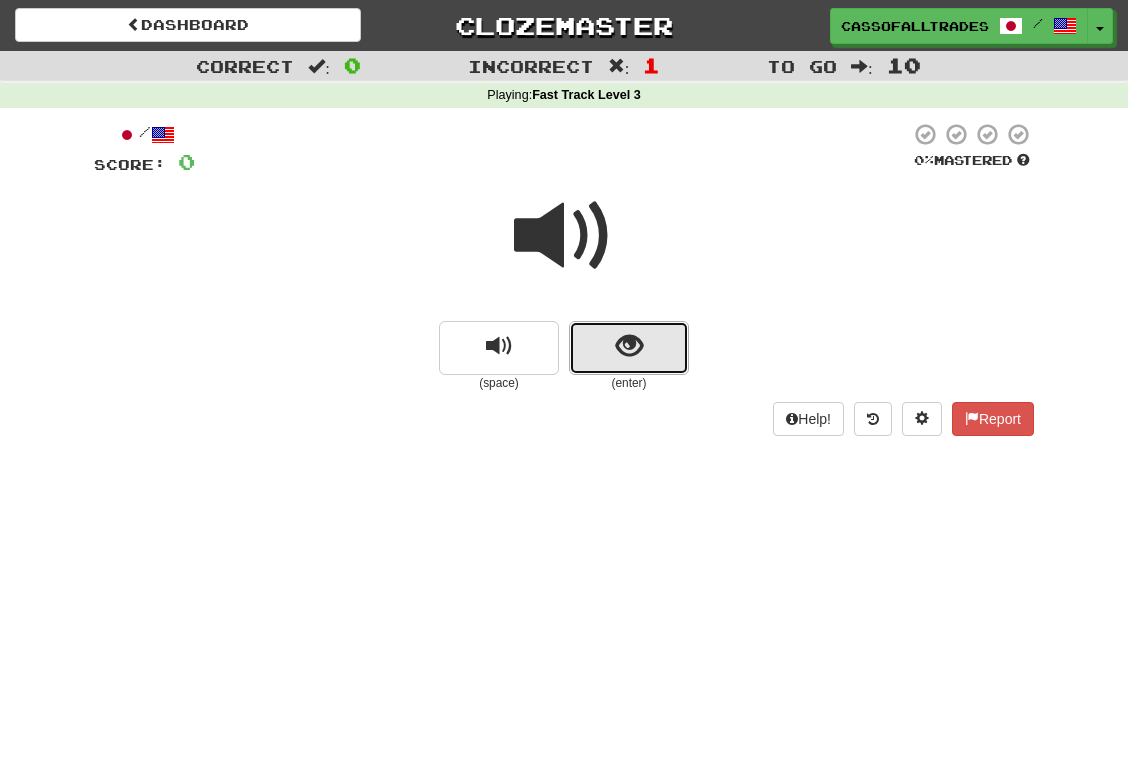 click at bounding box center (629, 346) 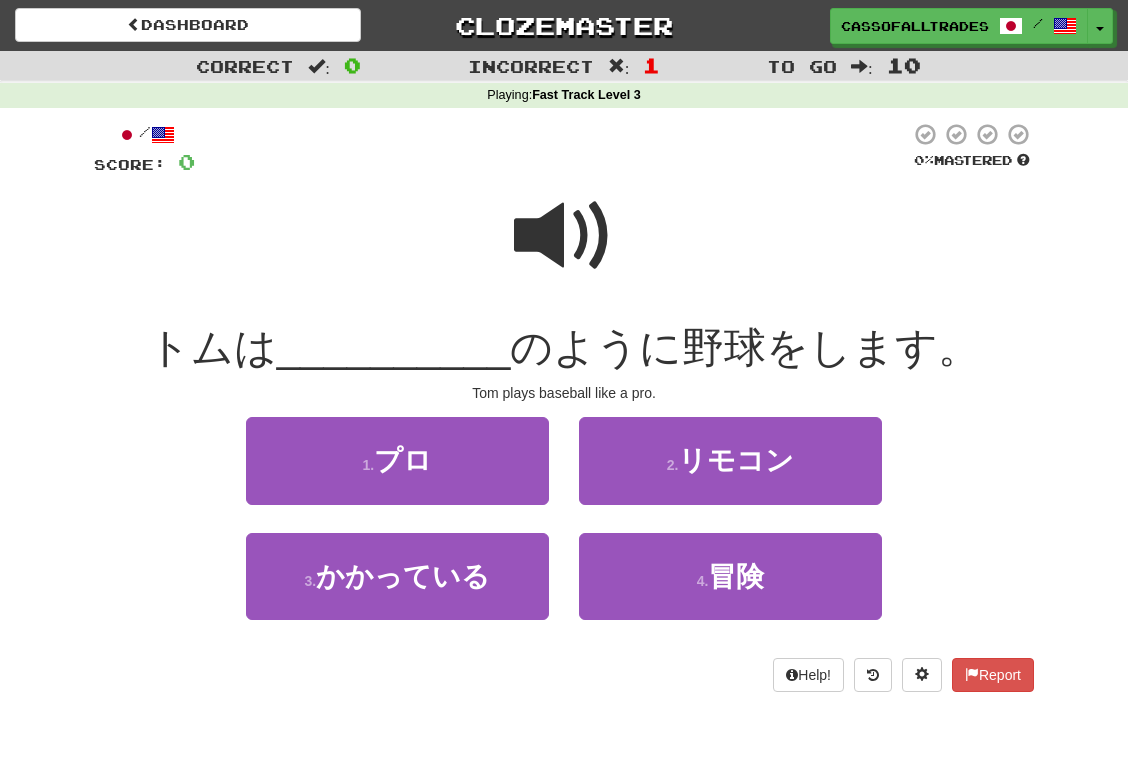 click at bounding box center [564, 236] 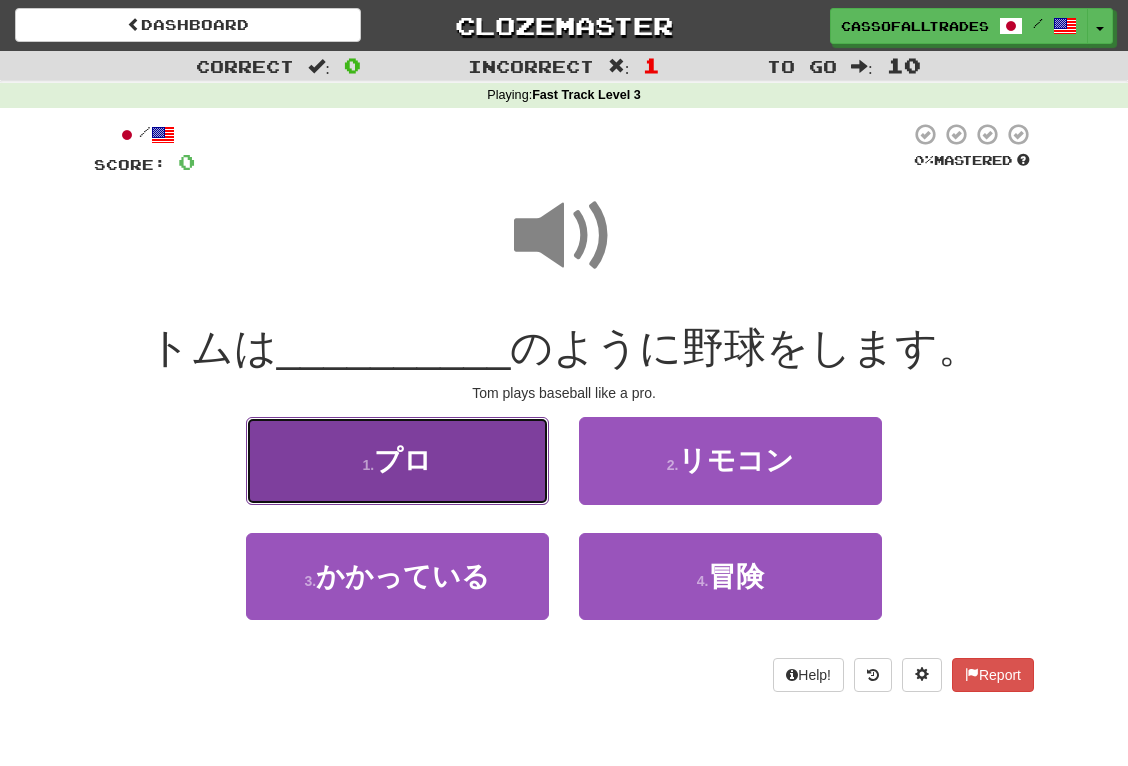 click on "1 .  プロ" at bounding box center (397, 460) 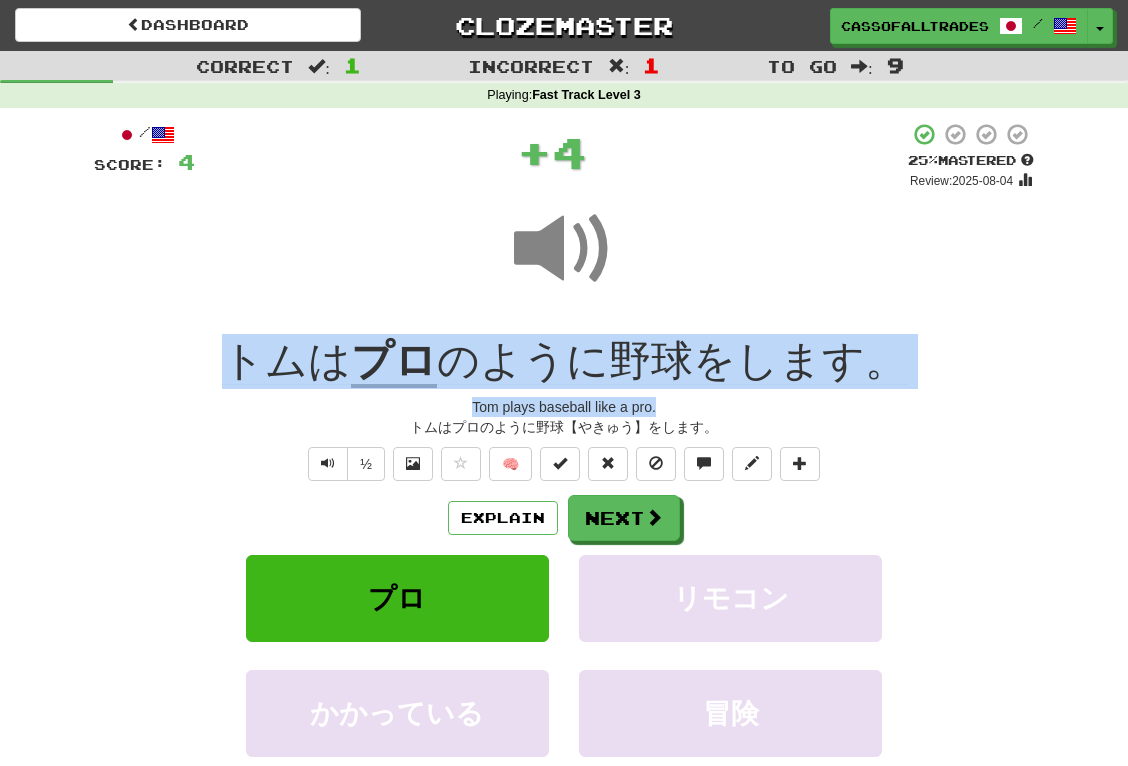 drag, startPoint x: 205, startPoint y: 355, endPoint x: 929, endPoint y: 397, distance: 725.2172 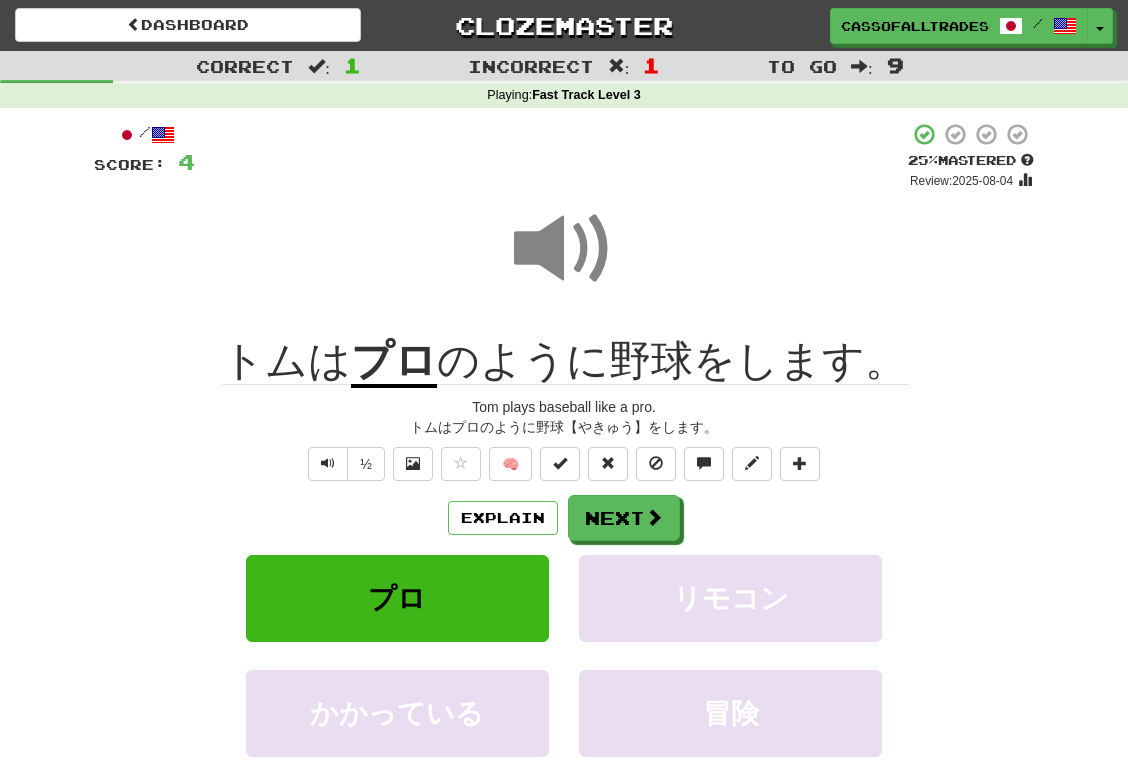 click on "/  Score:   4 + 4 25 %  Mastered Review:  2025-08-04 トムは プロ のように野球をします。 Tom plays baseball like a pro. トムはプロのように野球【やきゅう】をします。 ½ 🧠 Explain Next プロ リモコン かかっている 冒険 Learn more: プロ リモコン かかっている 冒険  Help!  Report" at bounding box center [564, 497] 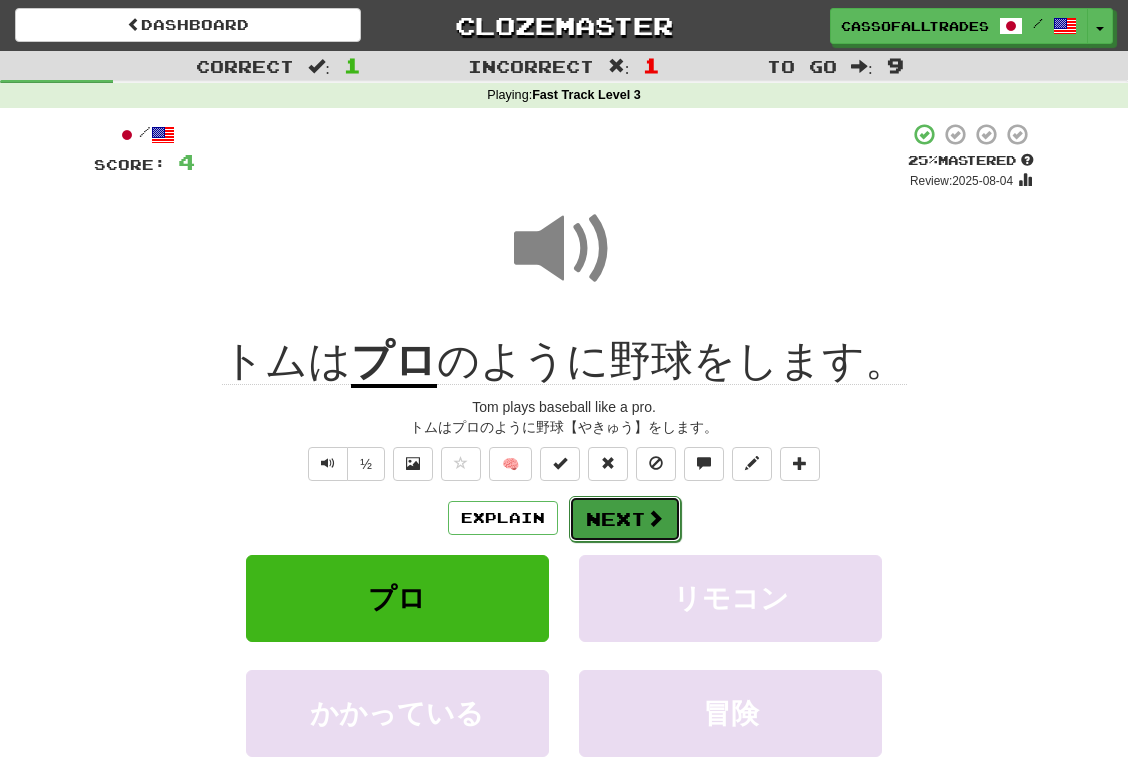 click on "Next" at bounding box center (625, 519) 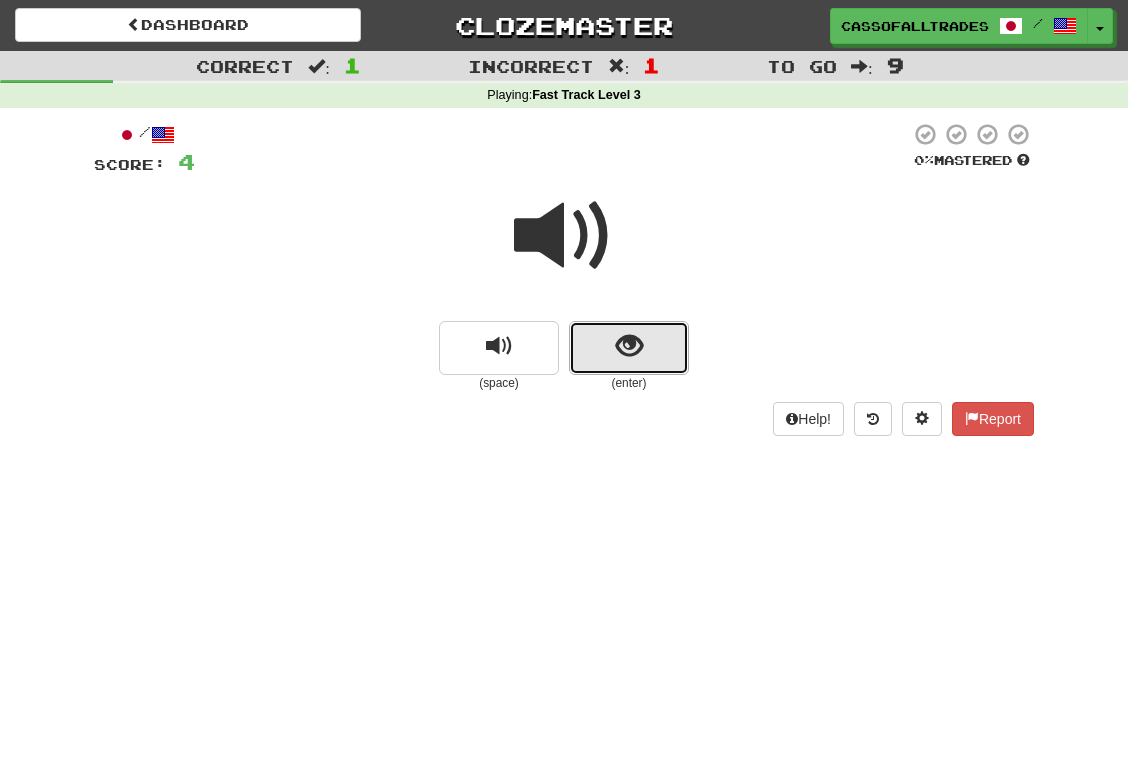 click at bounding box center (629, 346) 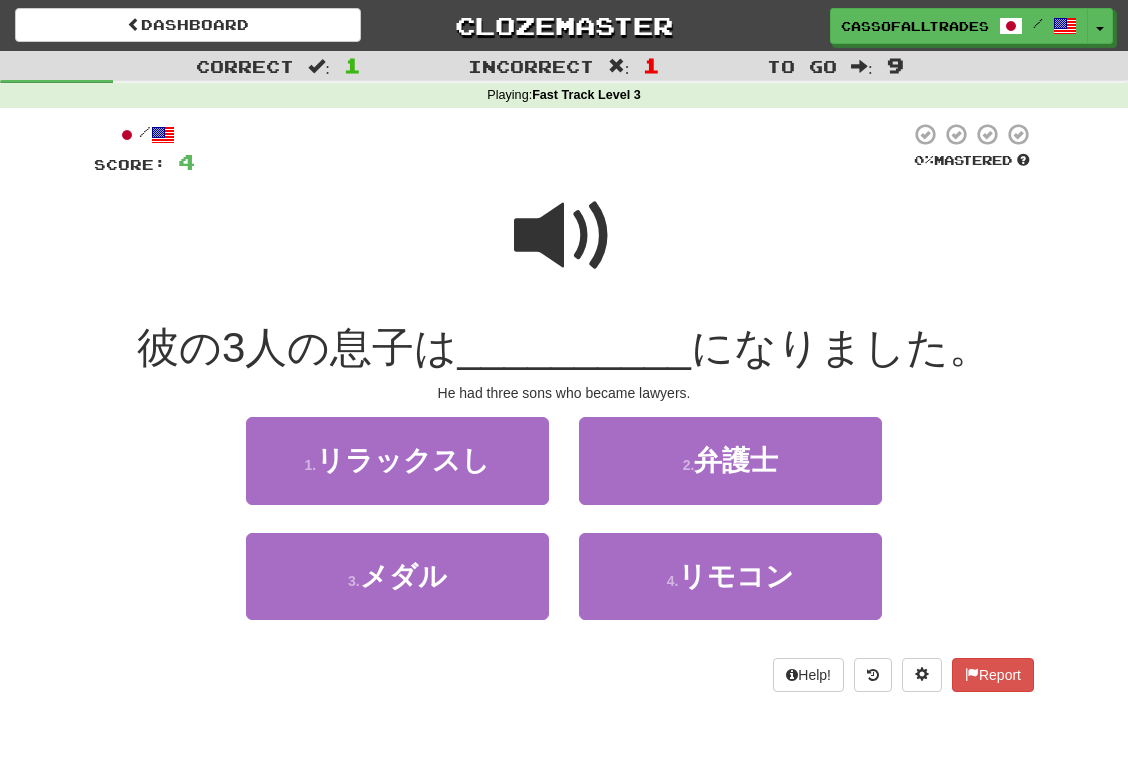 click at bounding box center (564, 236) 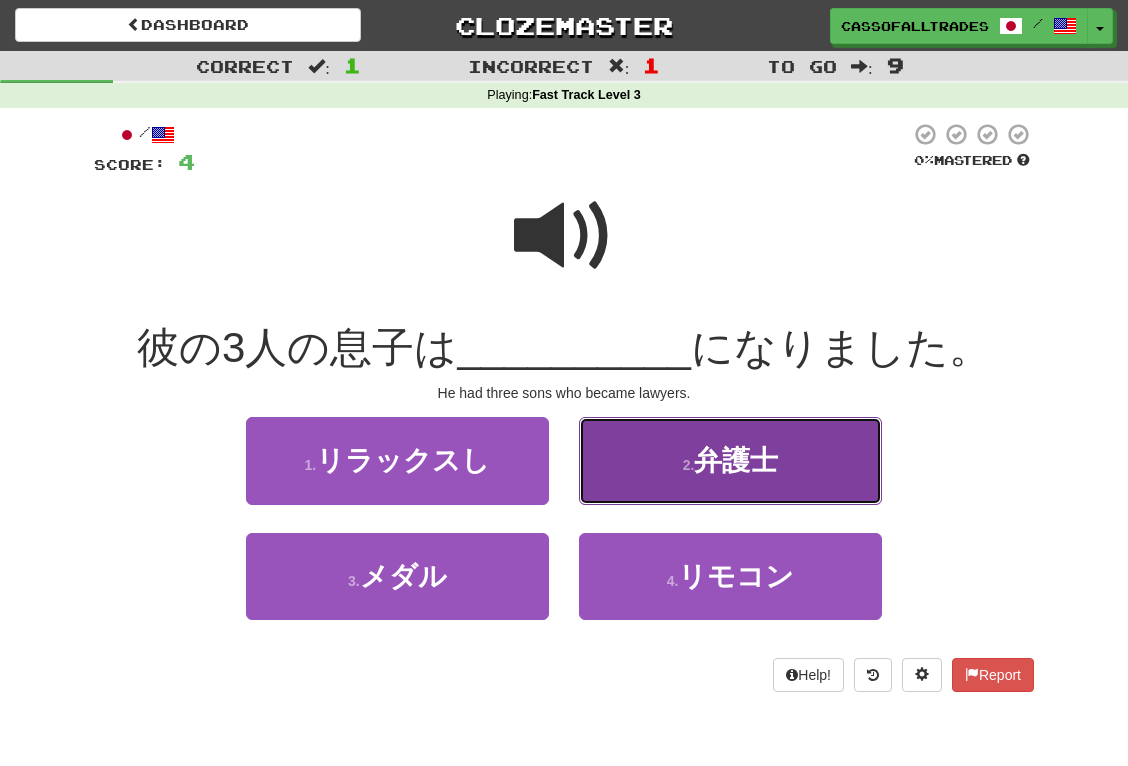 click on "2 ." at bounding box center [689, 465] 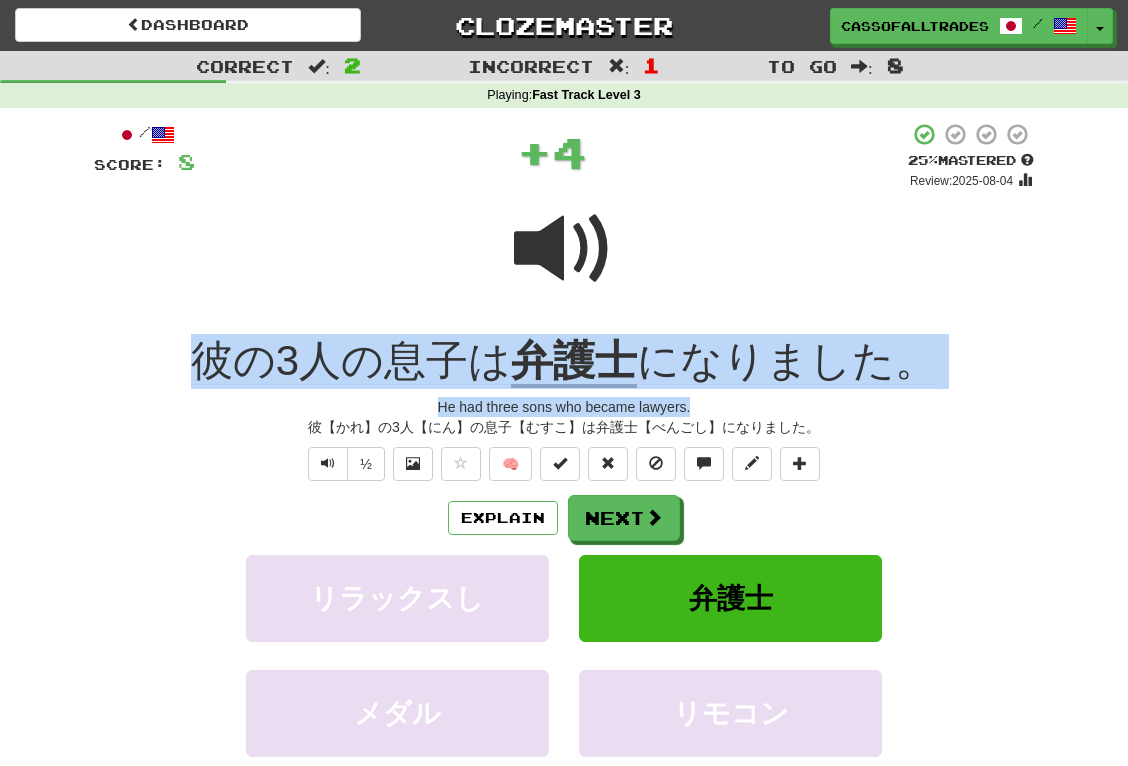 drag, startPoint x: 176, startPoint y: 358, endPoint x: 982, endPoint y: 409, distance: 807.61194 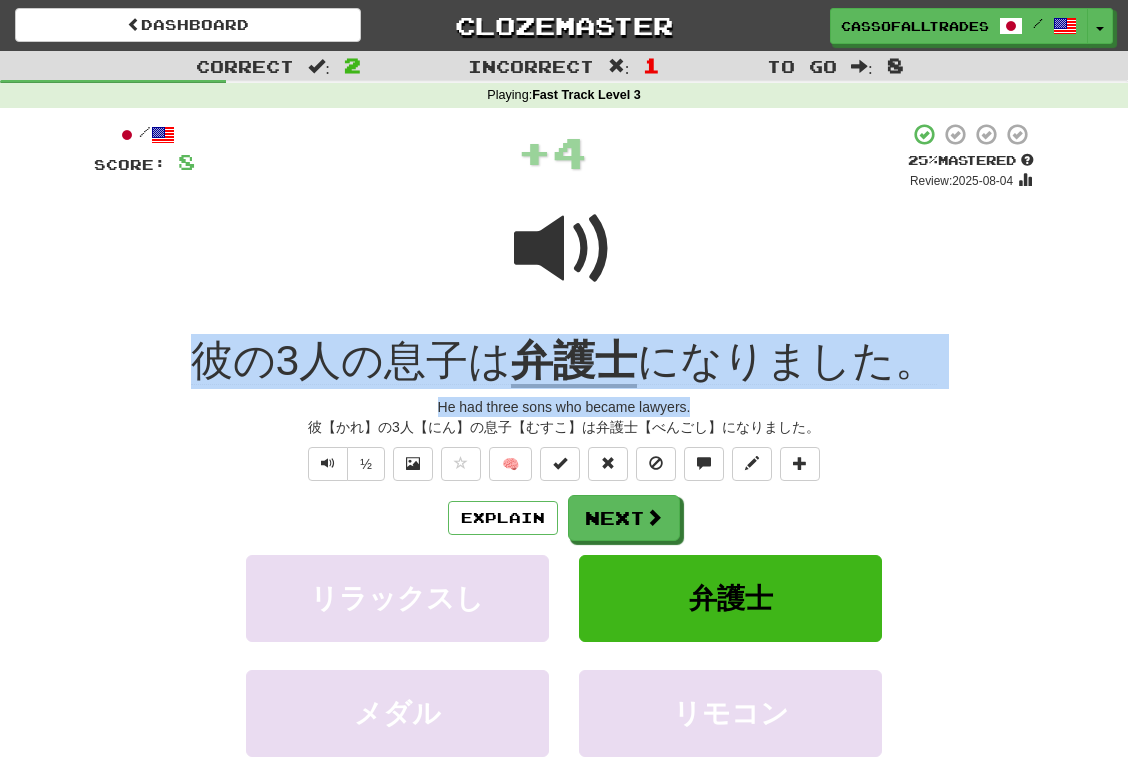 copy on "彼の3人の息子は 弁護士 になりました。 He had three sons who became lawyers." 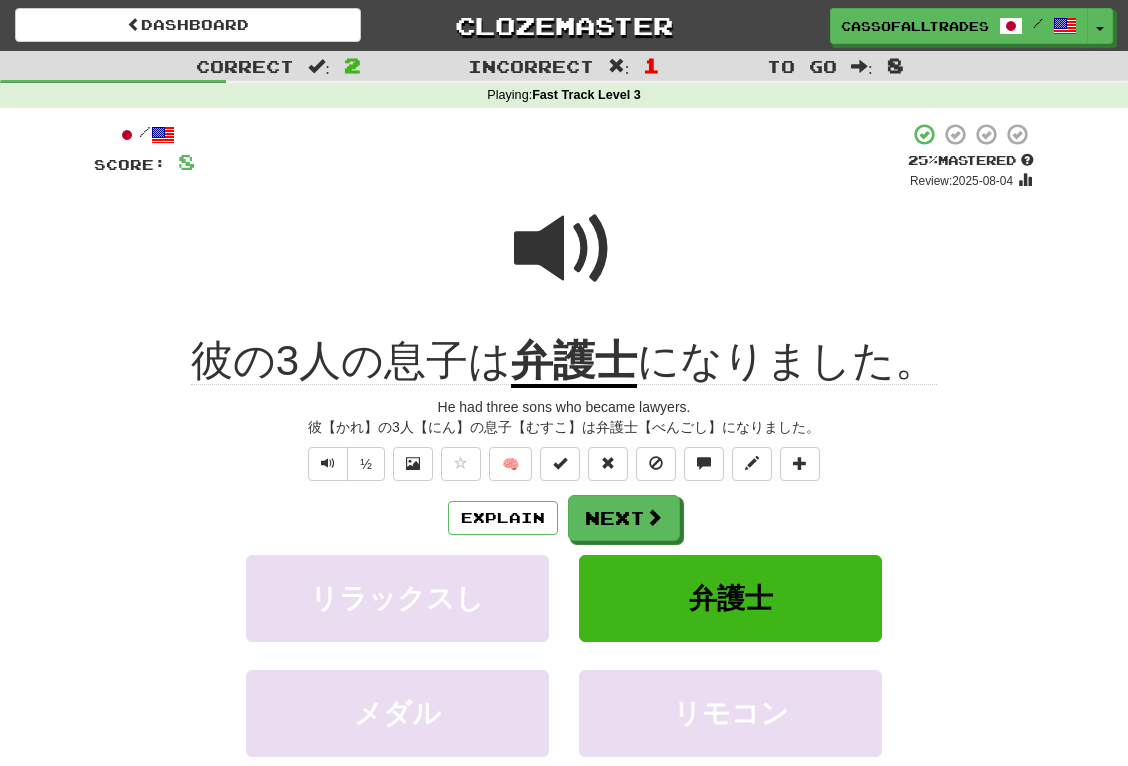 click at bounding box center (564, 262) 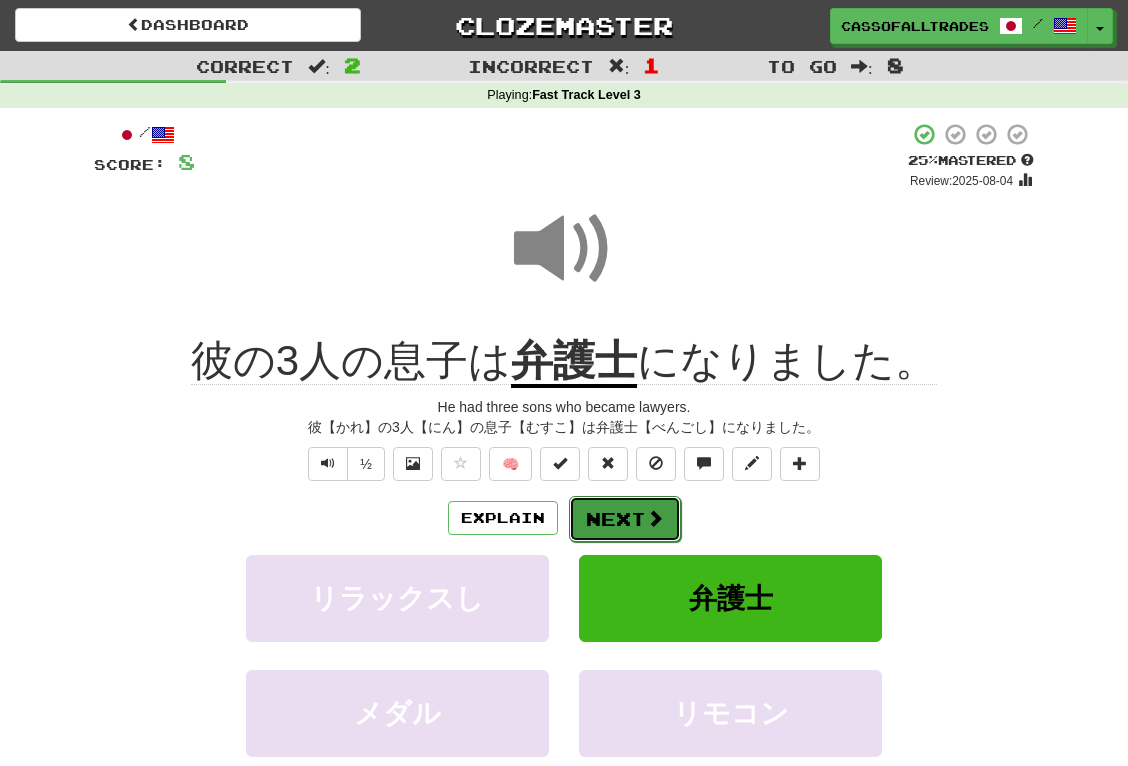 click on "Next" at bounding box center [625, 519] 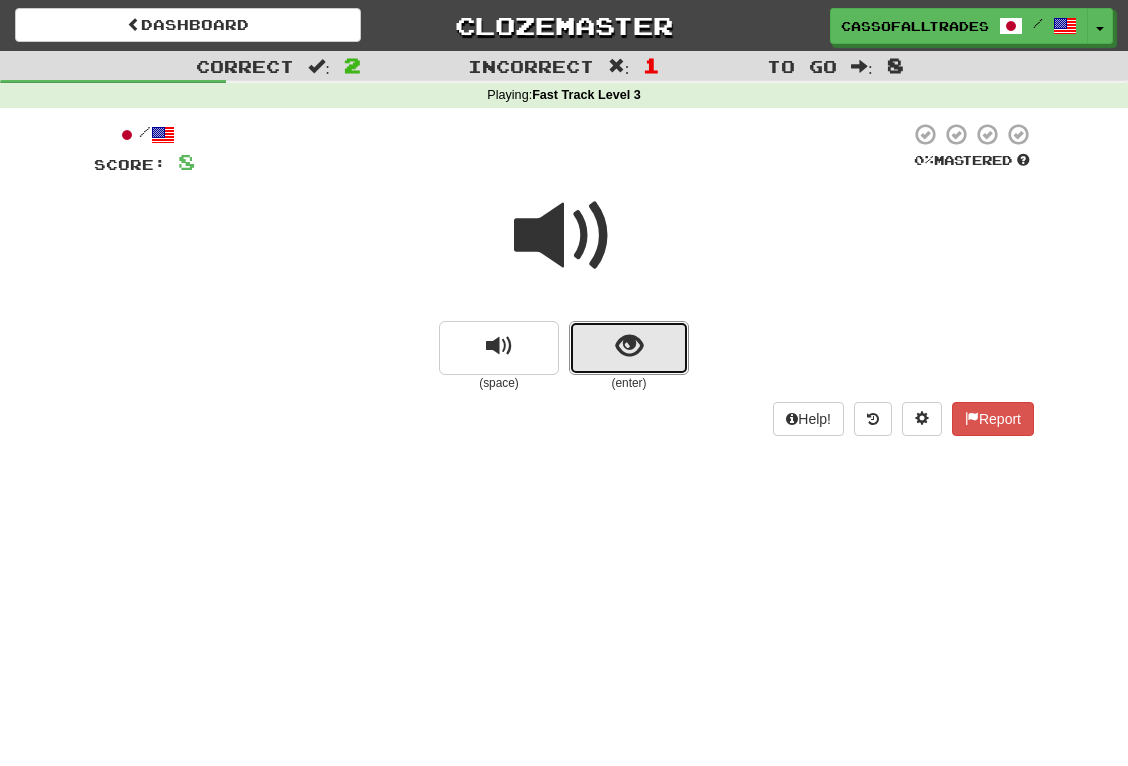 click at bounding box center [629, 346] 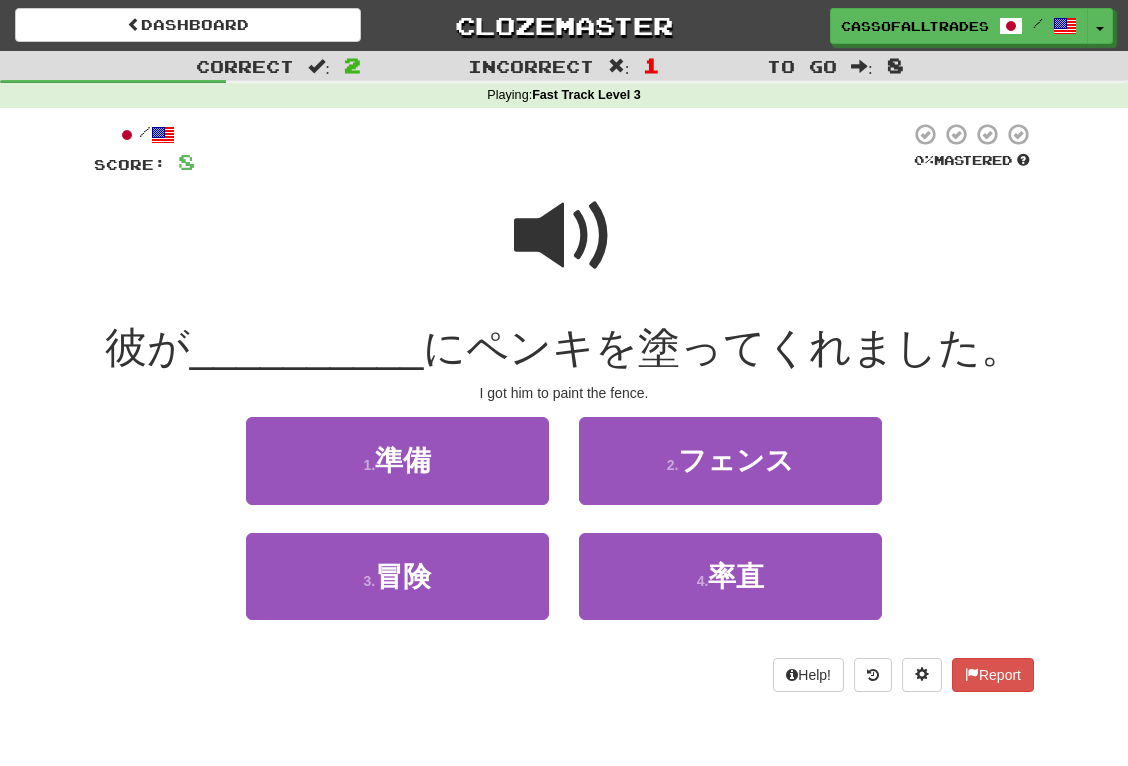 click at bounding box center (564, 236) 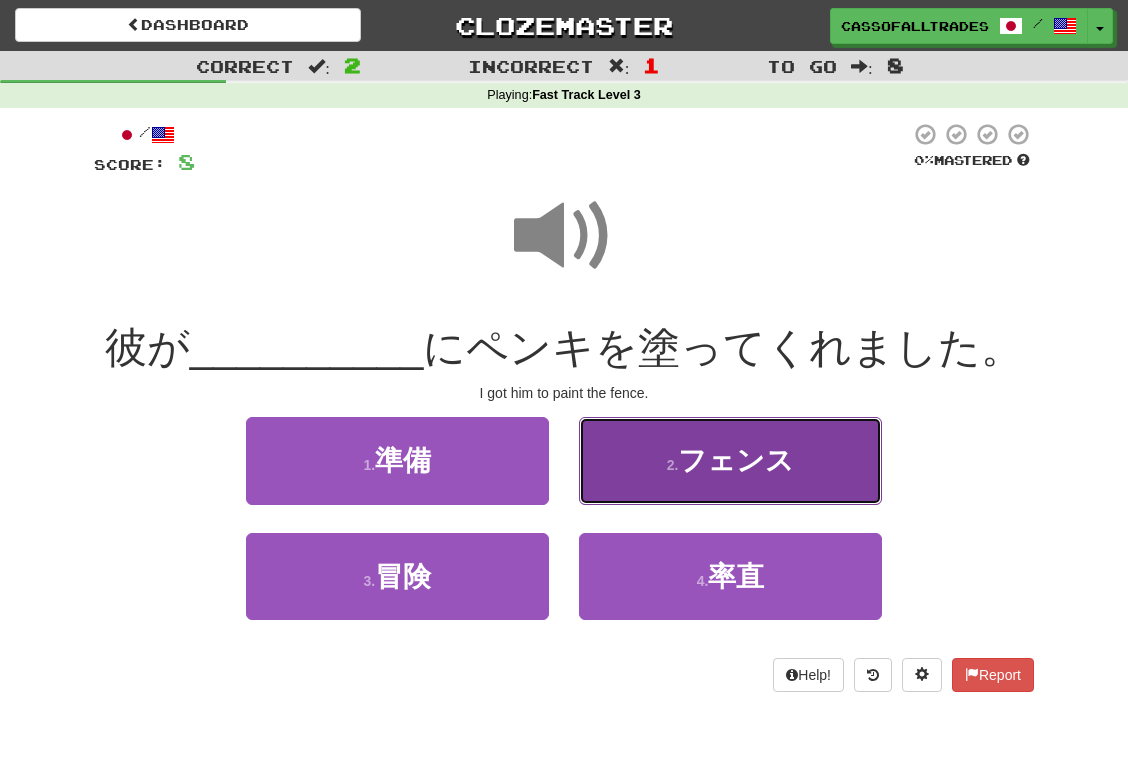 click on "フェンス" at bounding box center [736, 460] 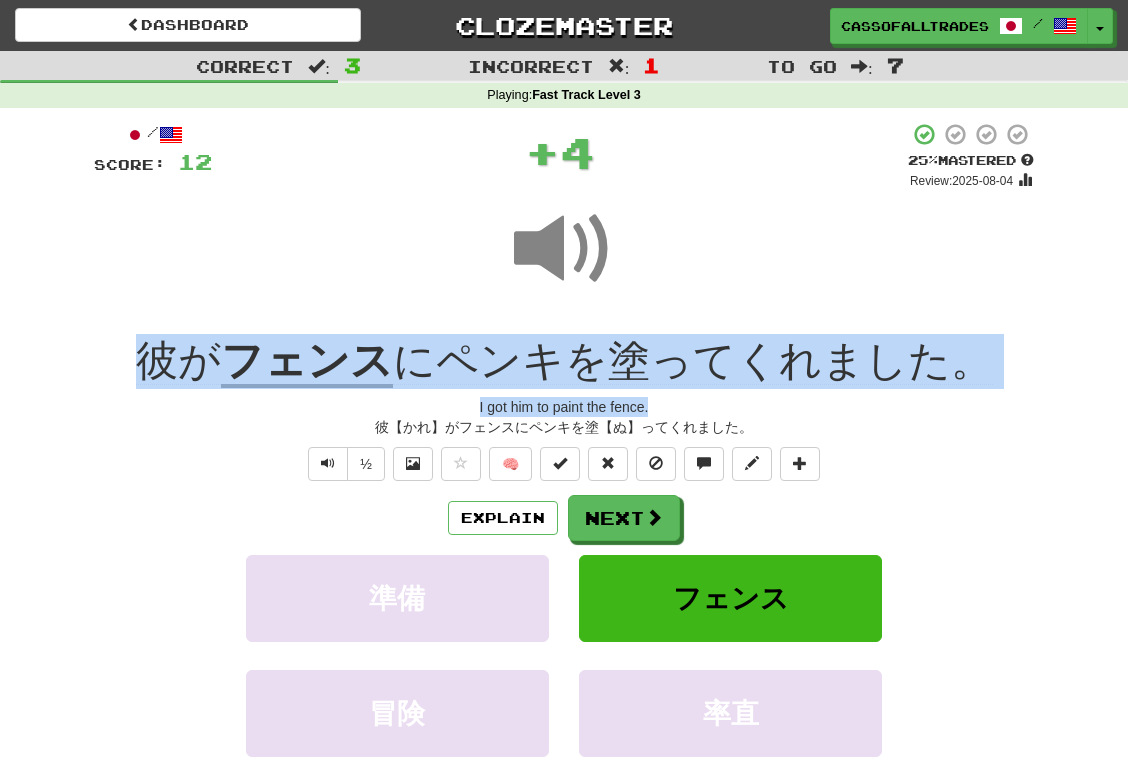 drag, startPoint x: 127, startPoint y: 343, endPoint x: 1028, endPoint y: 407, distance: 903.27014 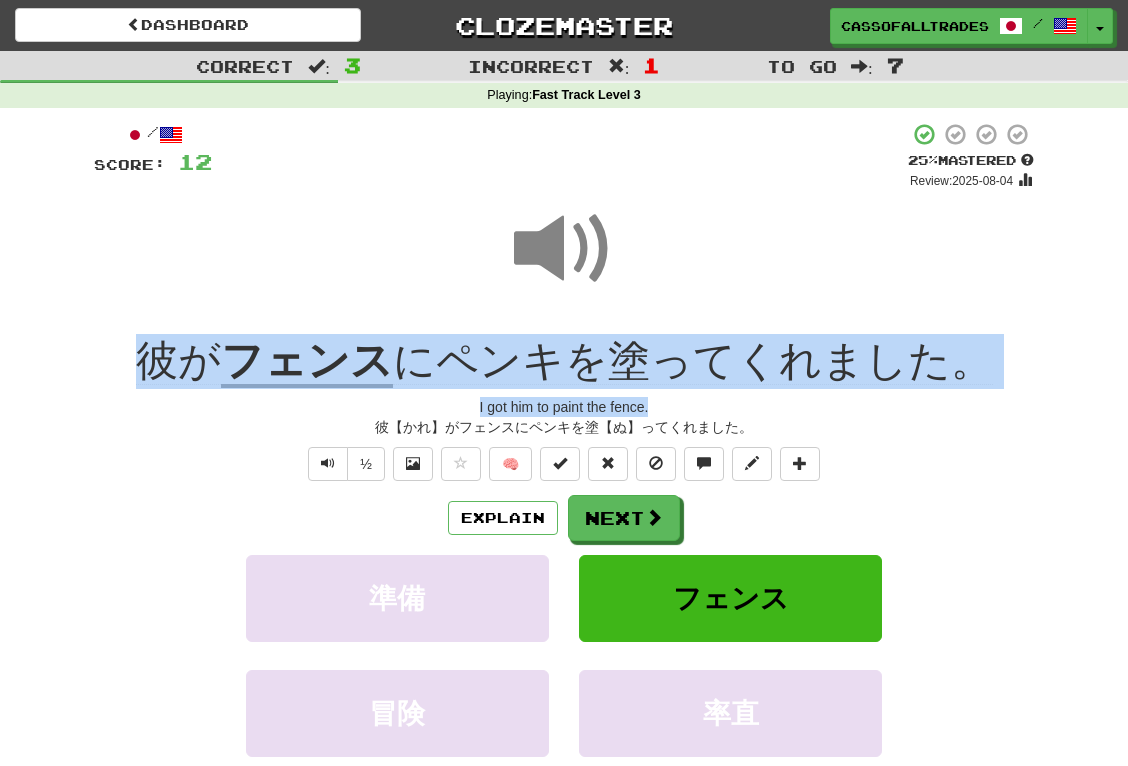 copy on "彼が フェンス にペンキを塗ってくれました。 I got him to paint the fence." 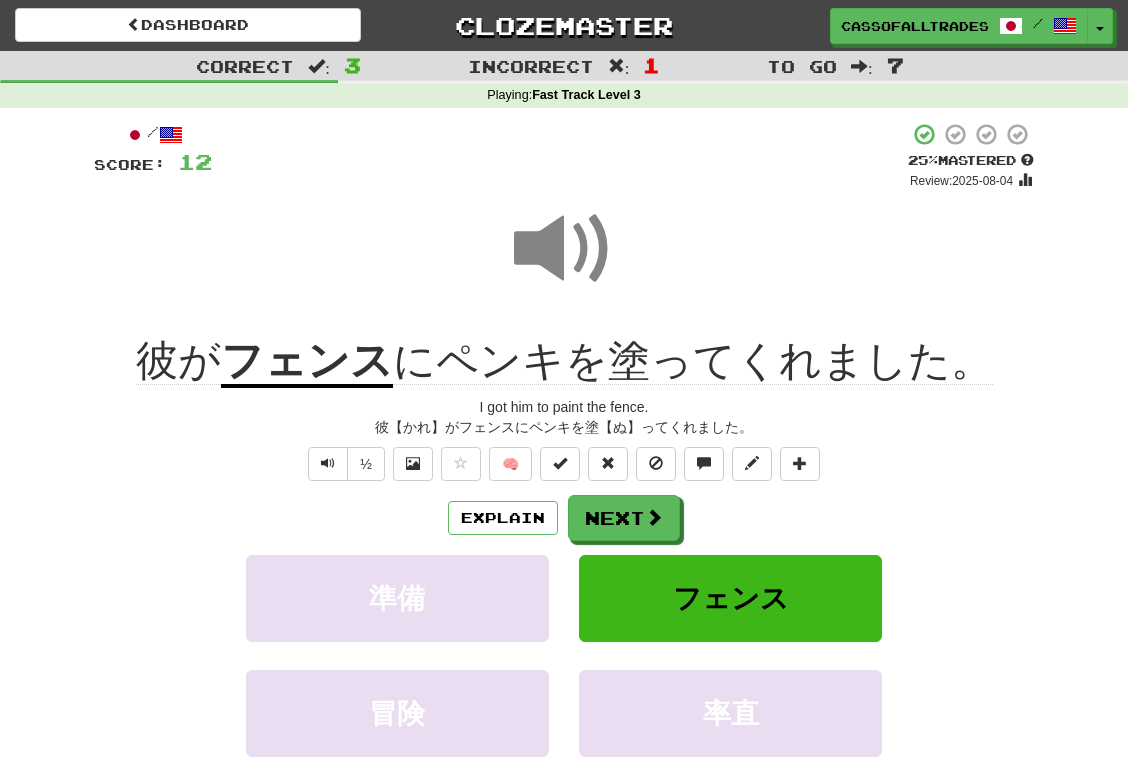 click on "/  Score:   12 + 4 25 %  Mastered Review:  2025-08-04 彼が フェンス にペンキを塗ってくれました。 I got him to paint the fence. 彼【かれ】がフェンスにペンキを塗【ぬ】ってくれました。 ½ 🧠 Explain Next 準備 フェンス 冒険 率直 Learn more: 準備 フェンス 冒険 率直  Help!  Report" at bounding box center (564, 490) 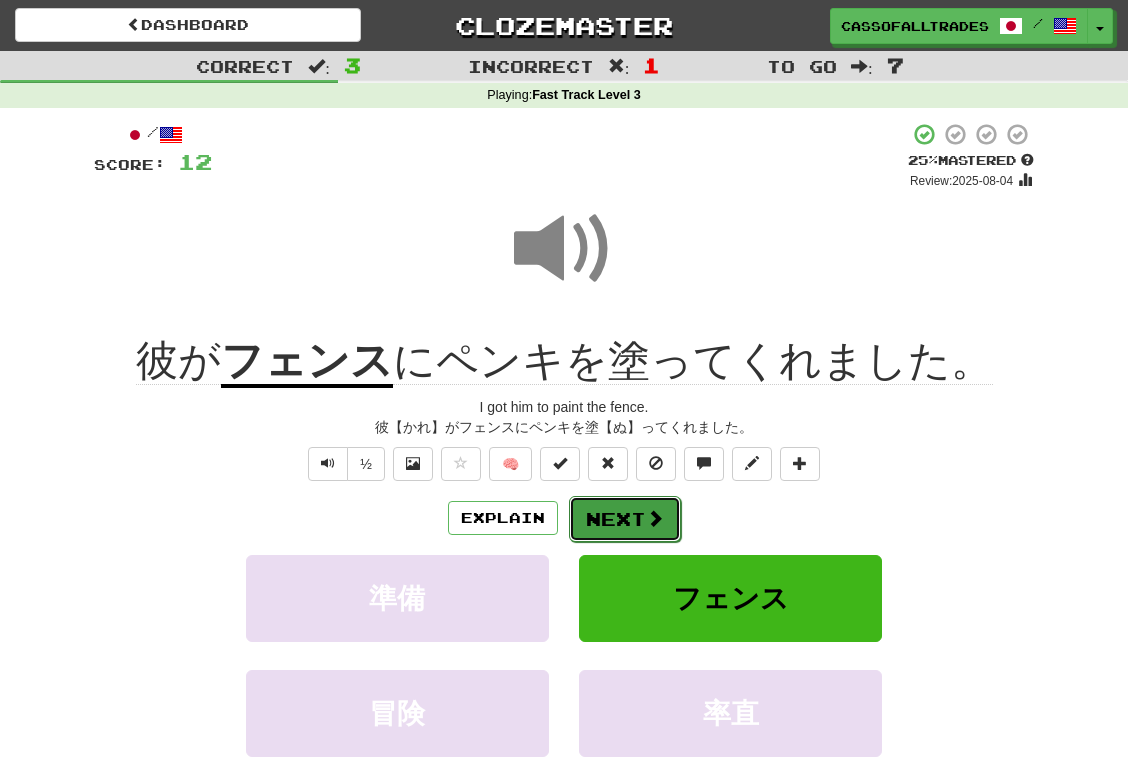 click on "Next" at bounding box center [625, 519] 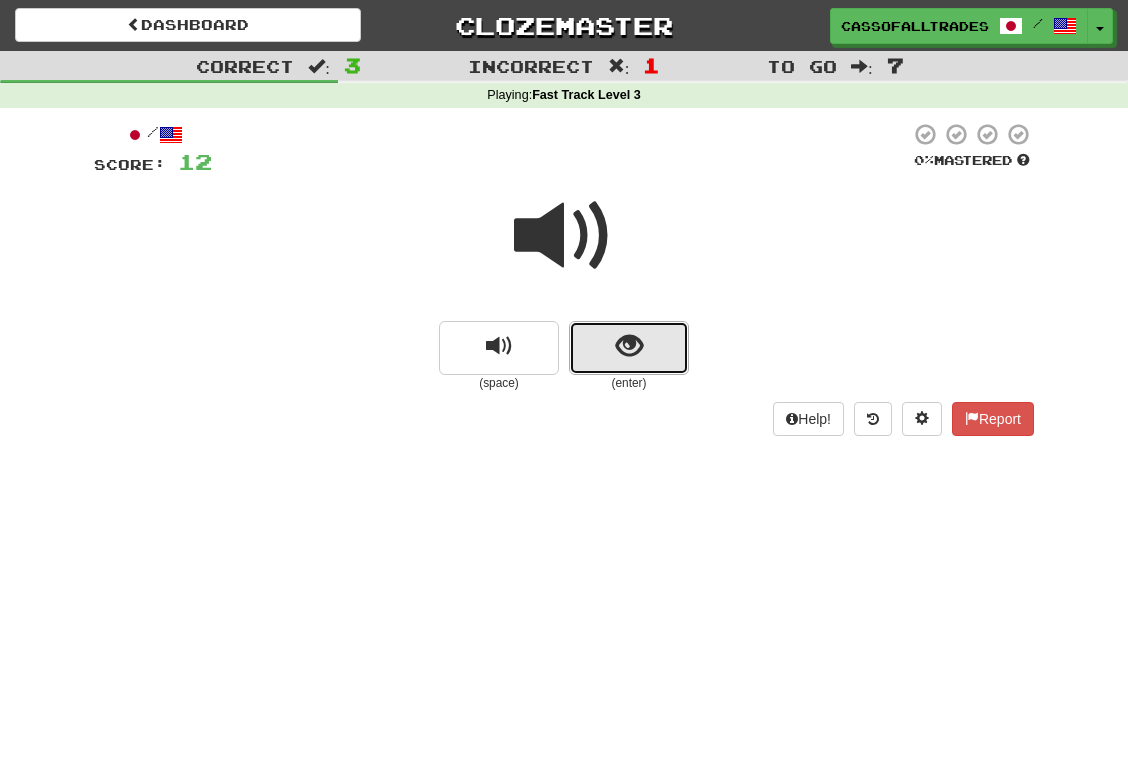 click at bounding box center (629, 346) 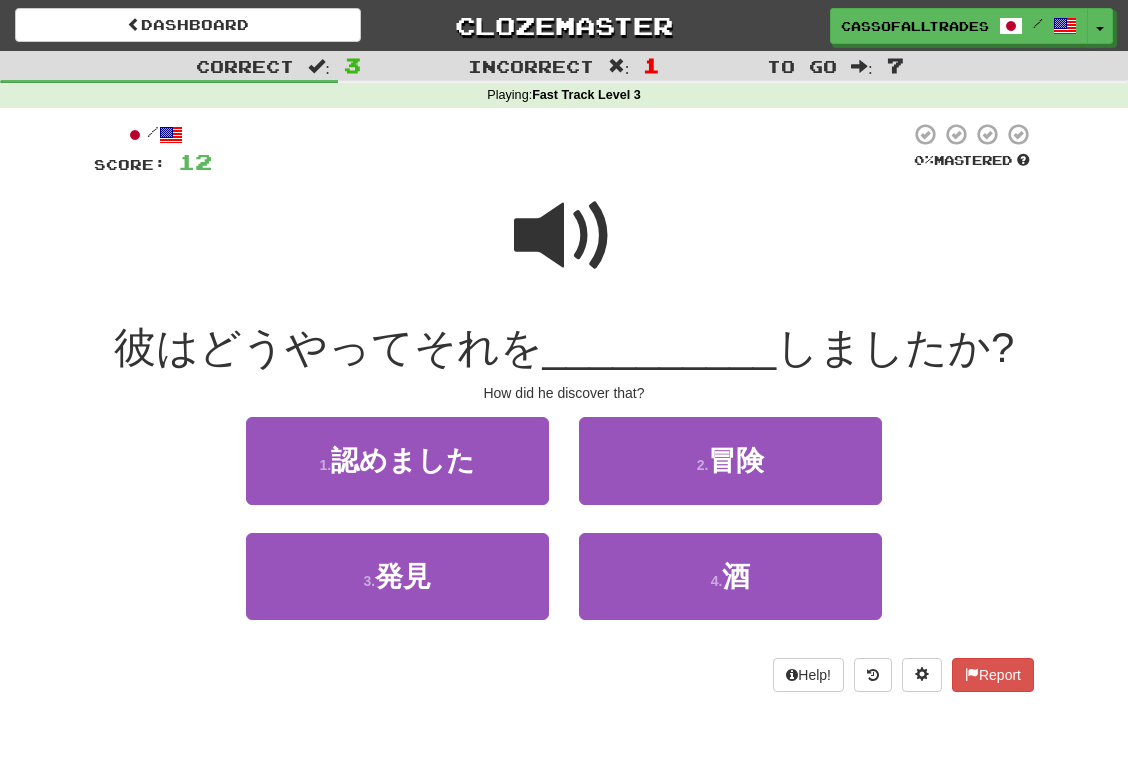 click at bounding box center [564, 236] 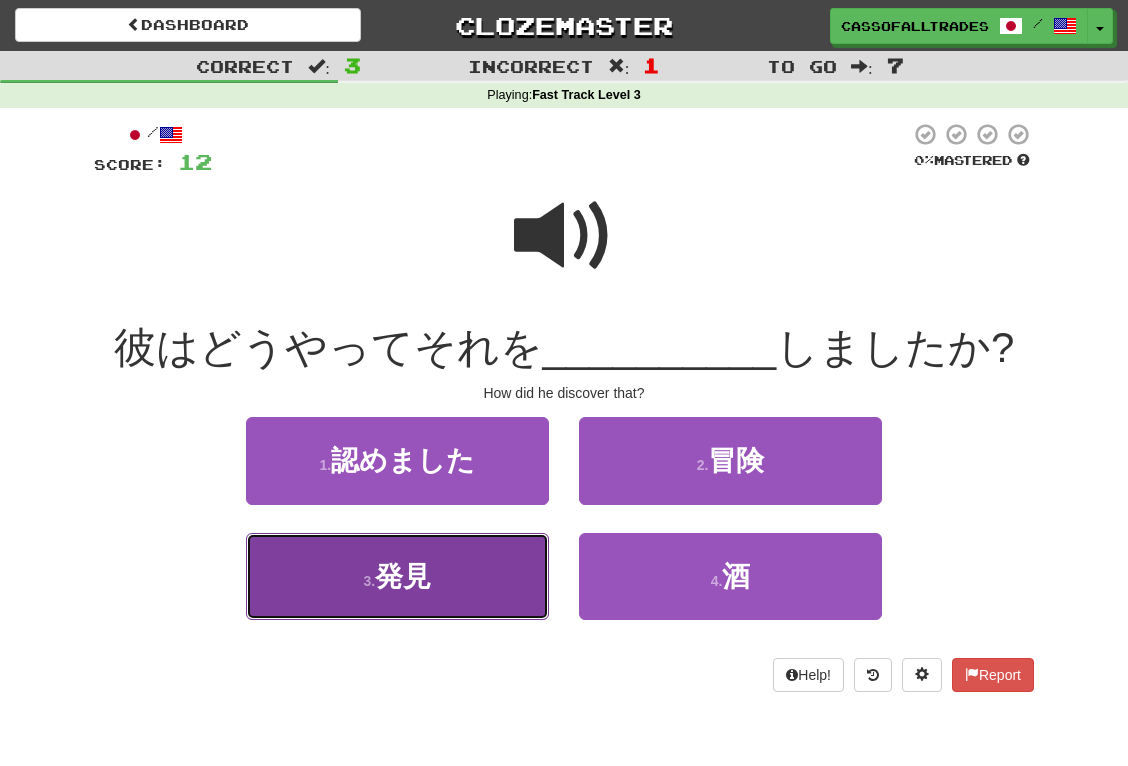 click on "3 .  発見" at bounding box center [397, 576] 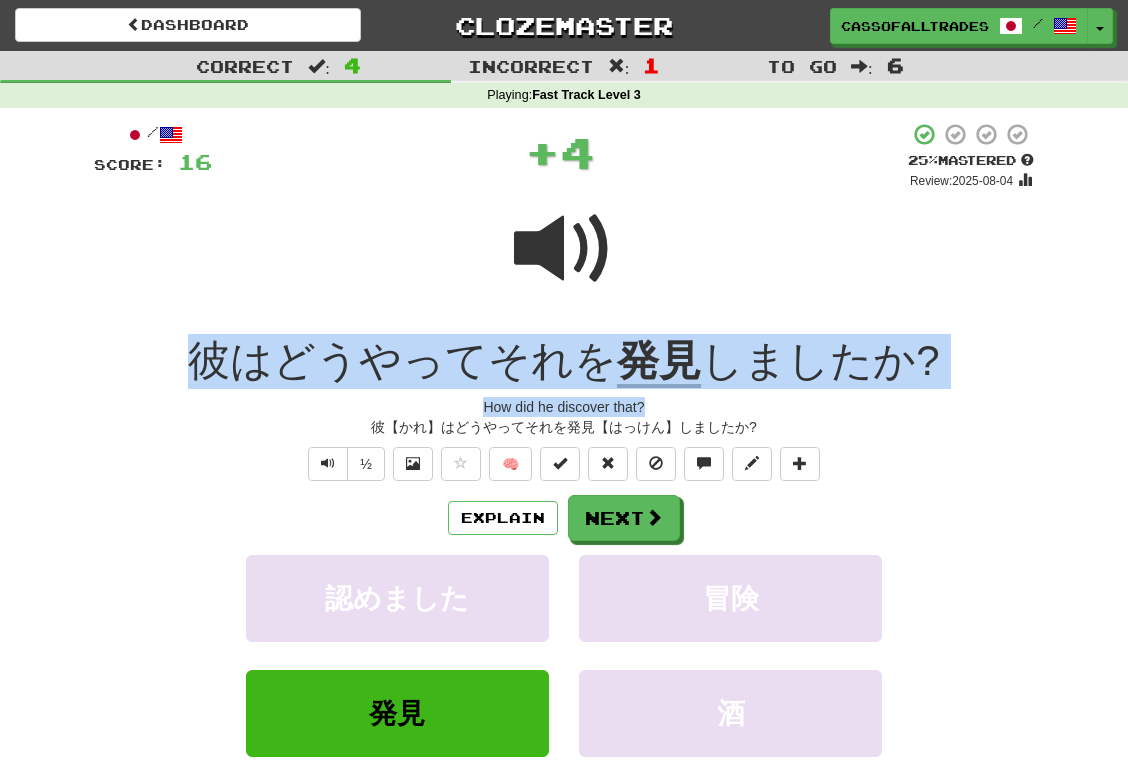 drag, startPoint x: 163, startPoint y: 355, endPoint x: 1039, endPoint y: 399, distance: 877.1043 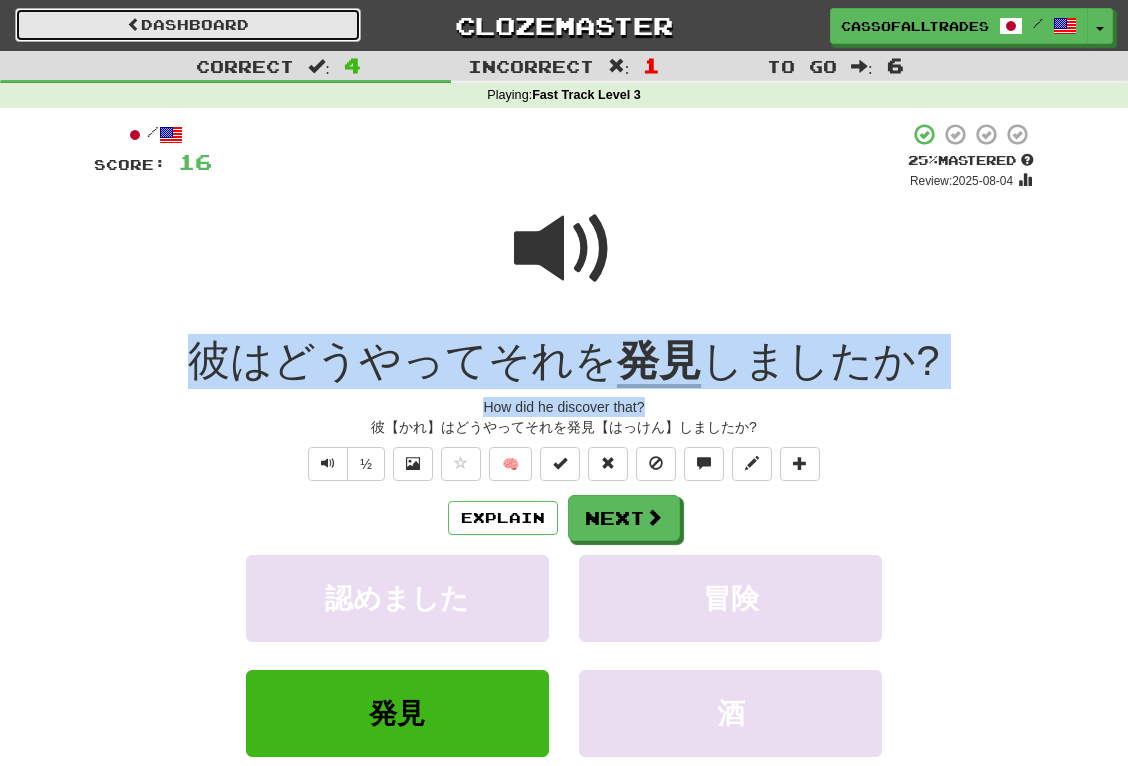 click on "Dashboard" at bounding box center [188, 25] 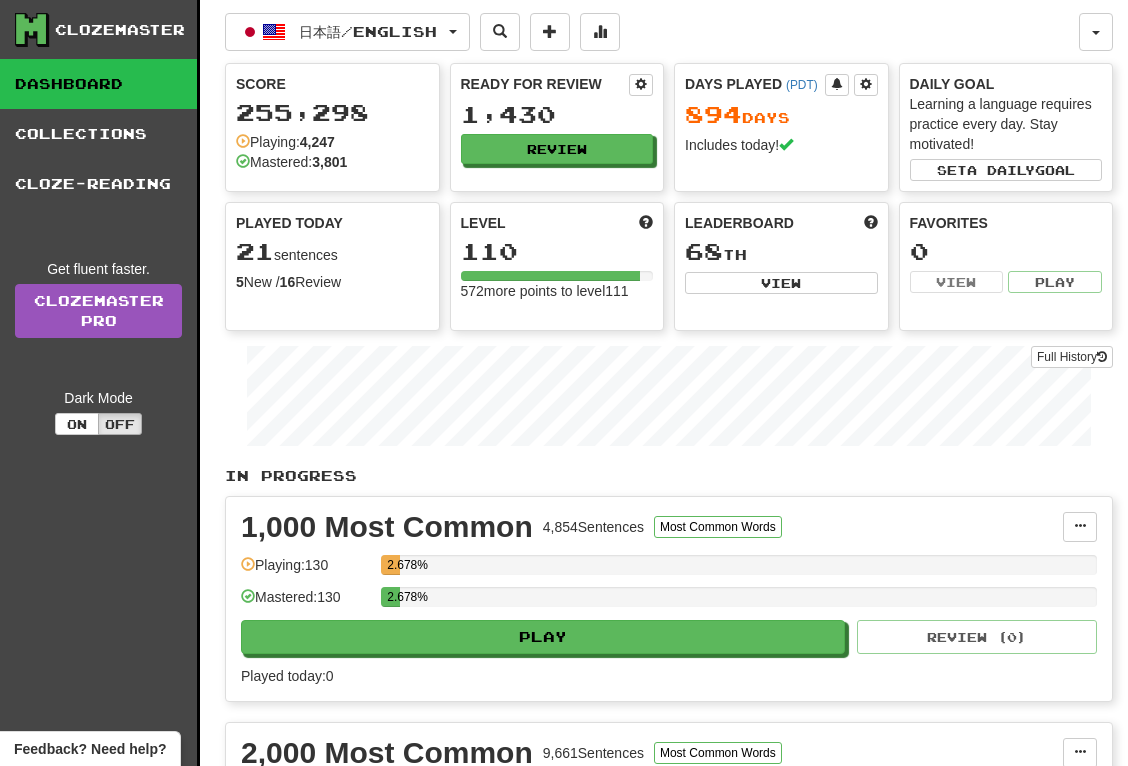 scroll, scrollTop: 0, scrollLeft: 0, axis: both 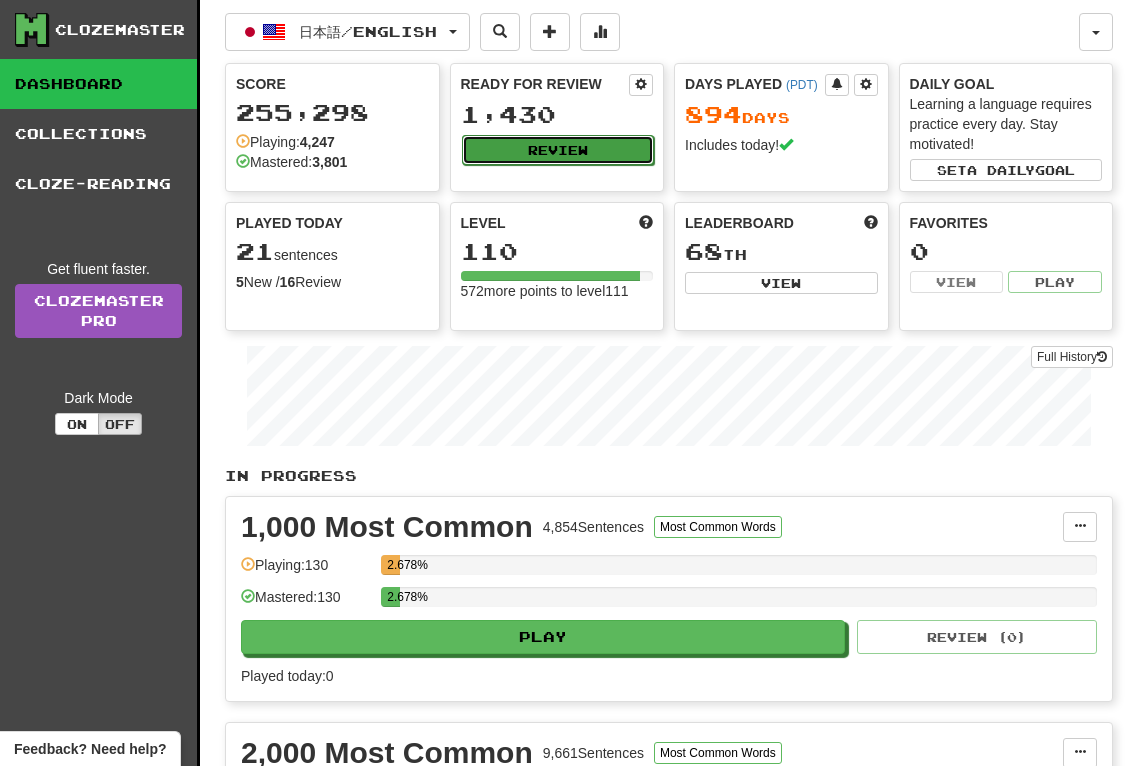 click on "Review" at bounding box center (558, 150) 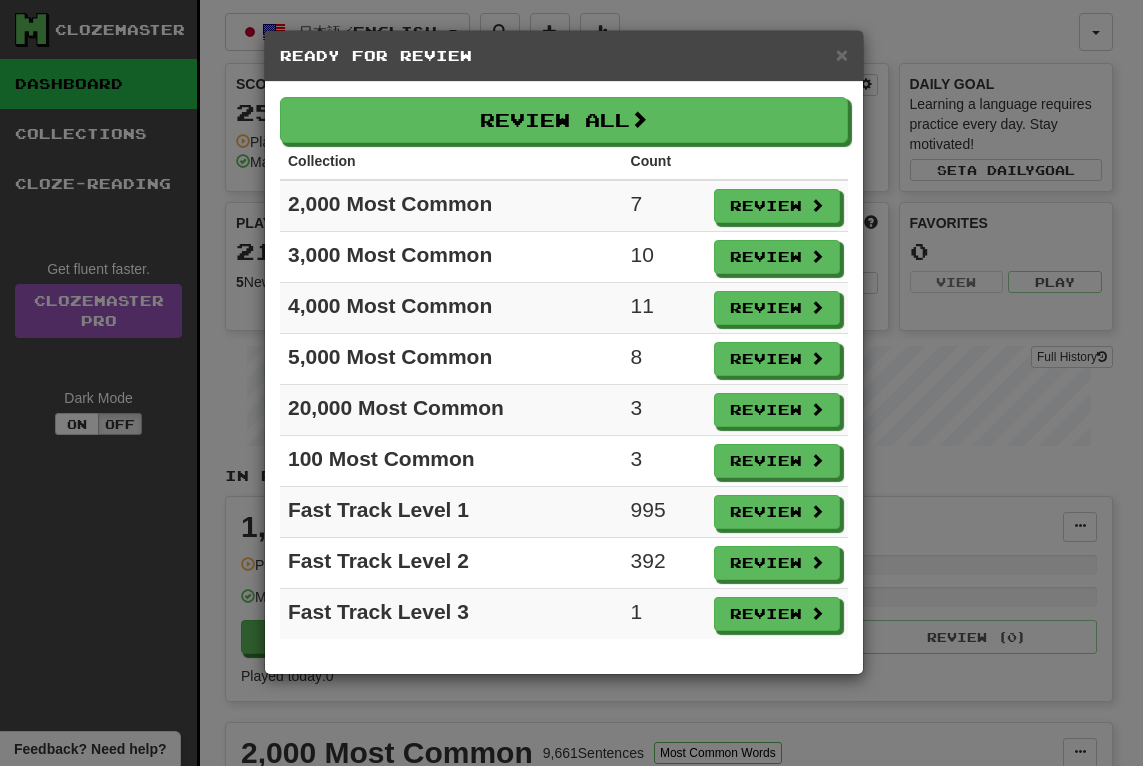 click on "Review" at bounding box center (777, 614) 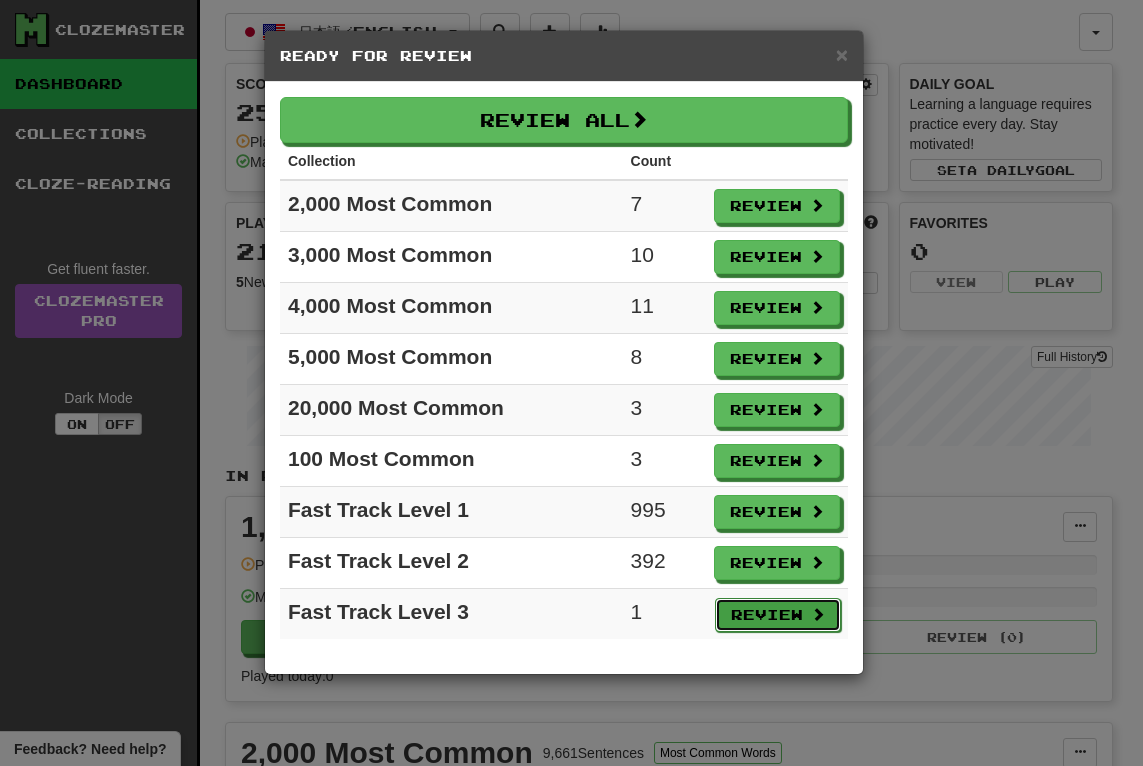 click on "Review" at bounding box center (778, 615) 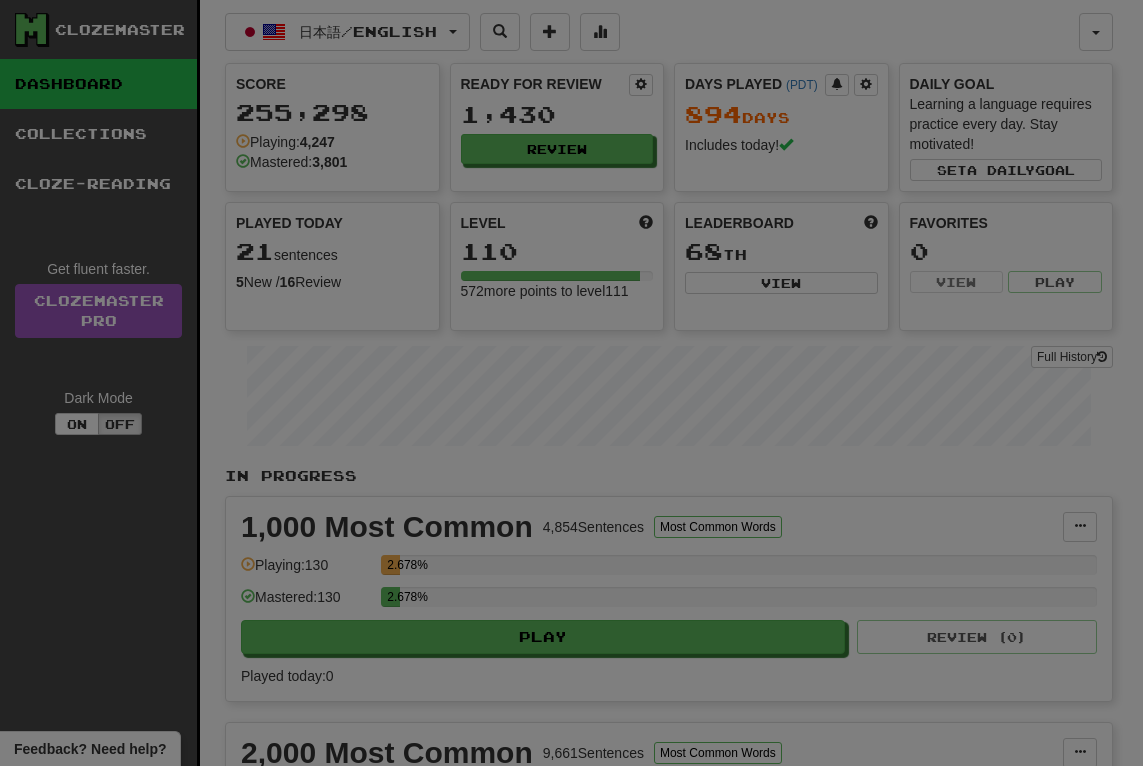 select on "**" 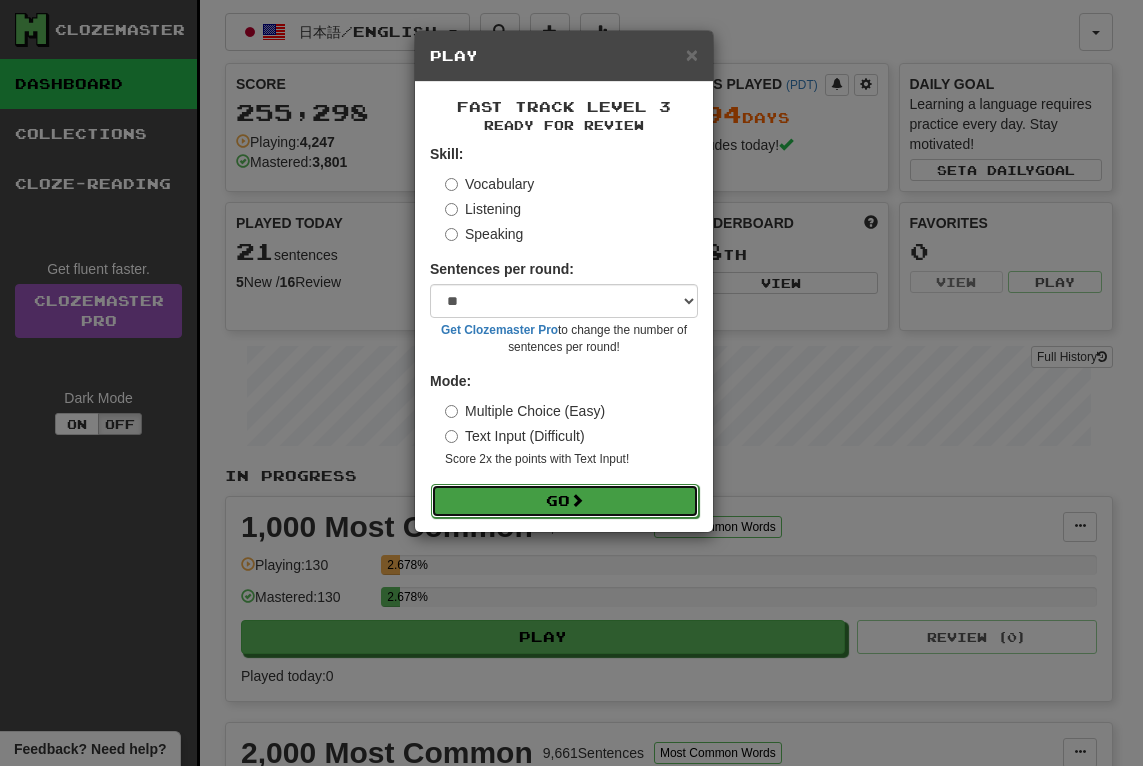 click on "Go" at bounding box center (565, 501) 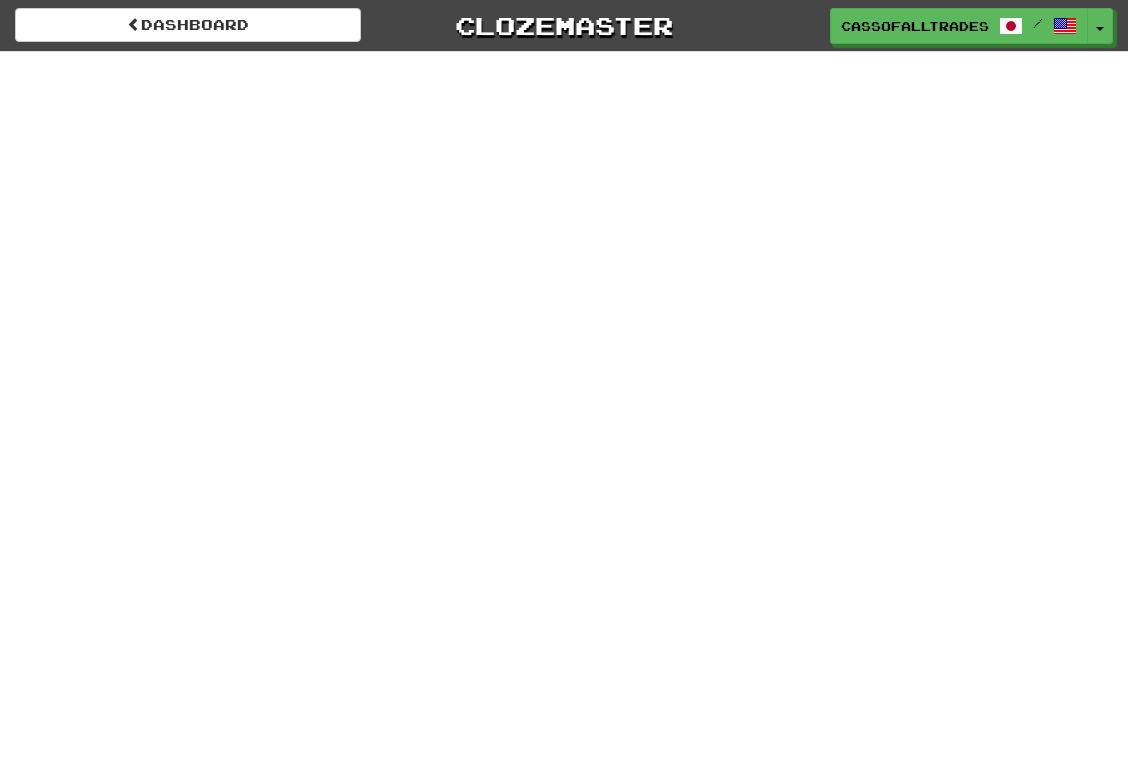 scroll, scrollTop: 0, scrollLeft: 0, axis: both 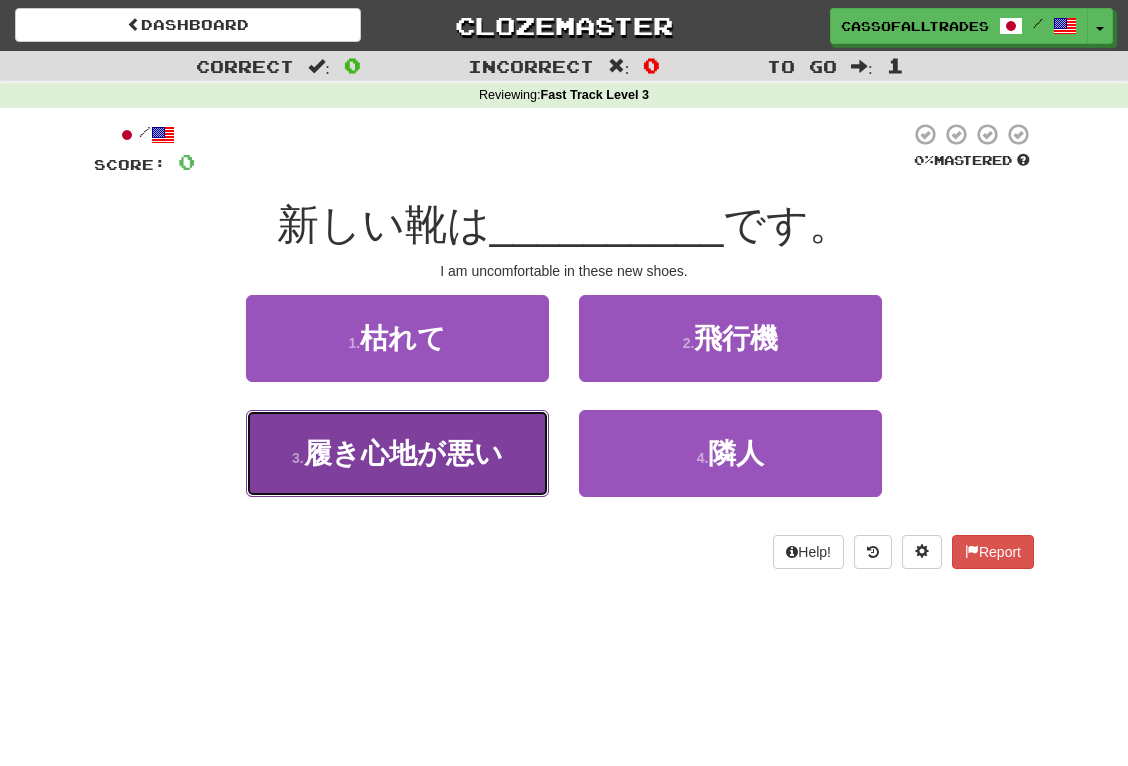 click on "履き心地が悪い" at bounding box center [403, 453] 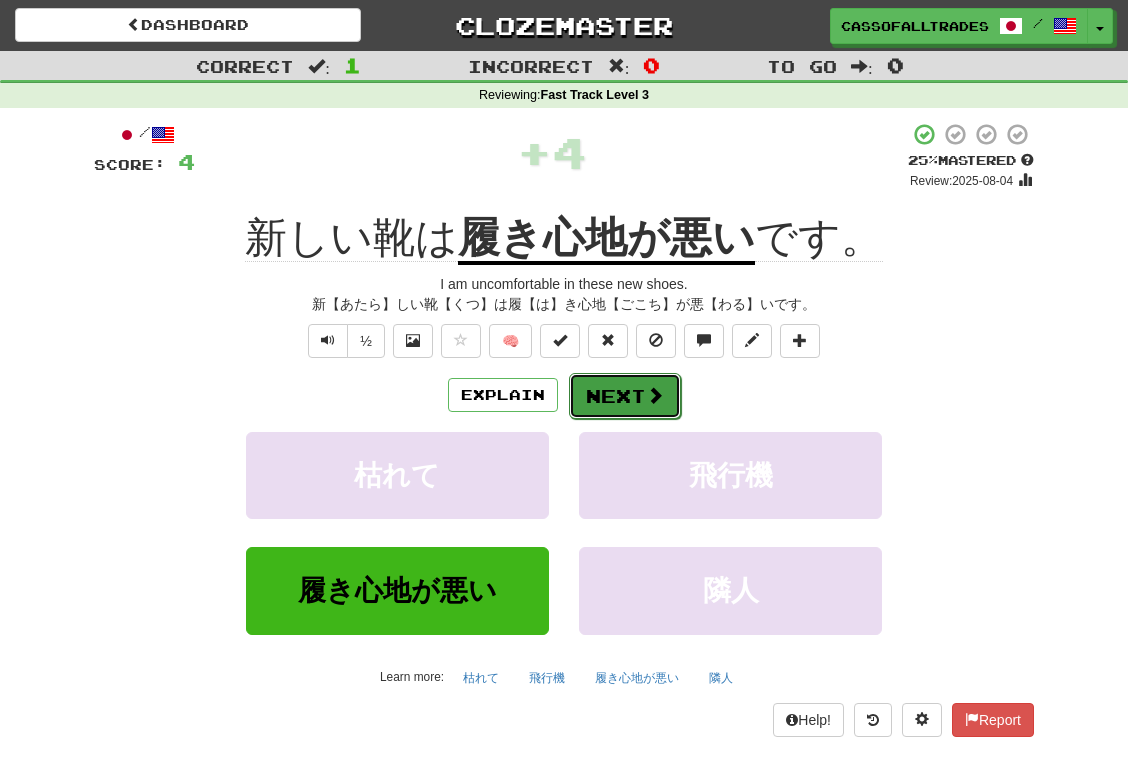 click on "Next" at bounding box center [625, 396] 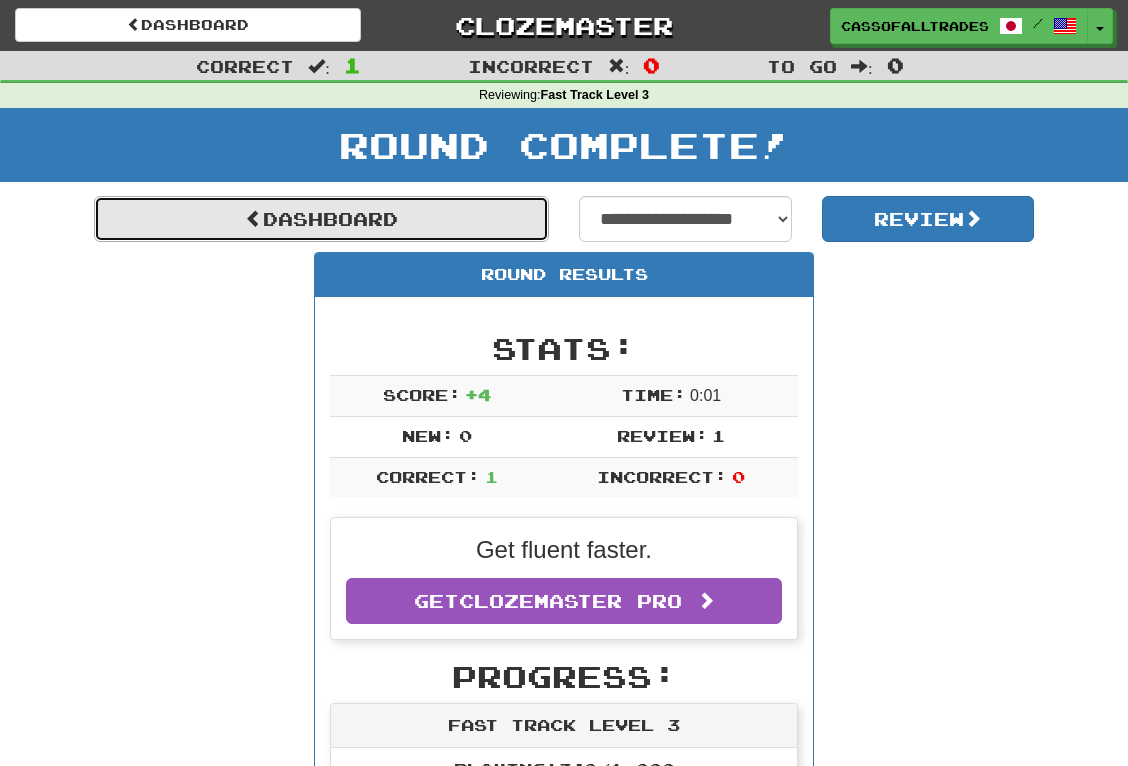 click on "Dashboard" at bounding box center [321, 219] 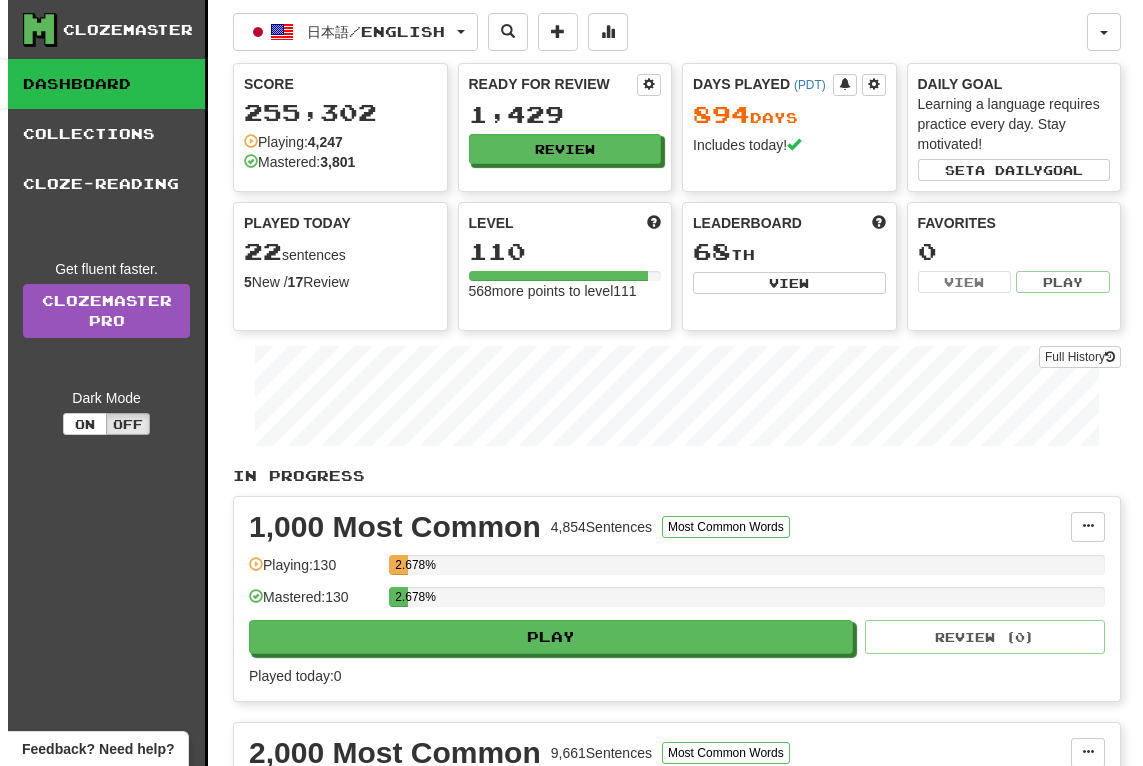 scroll, scrollTop: 0, scrollLeft: 0, axis: both 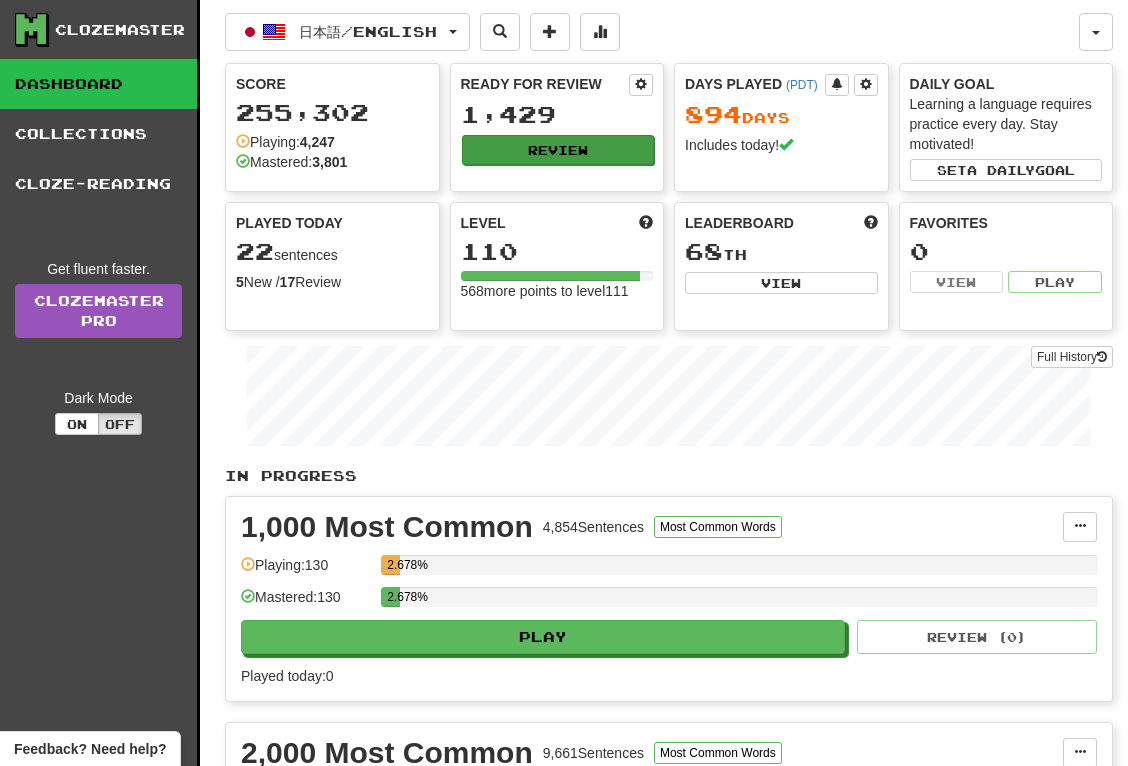 click on "Ready for Review 1,429   Review" at bounding box center [557, 119] 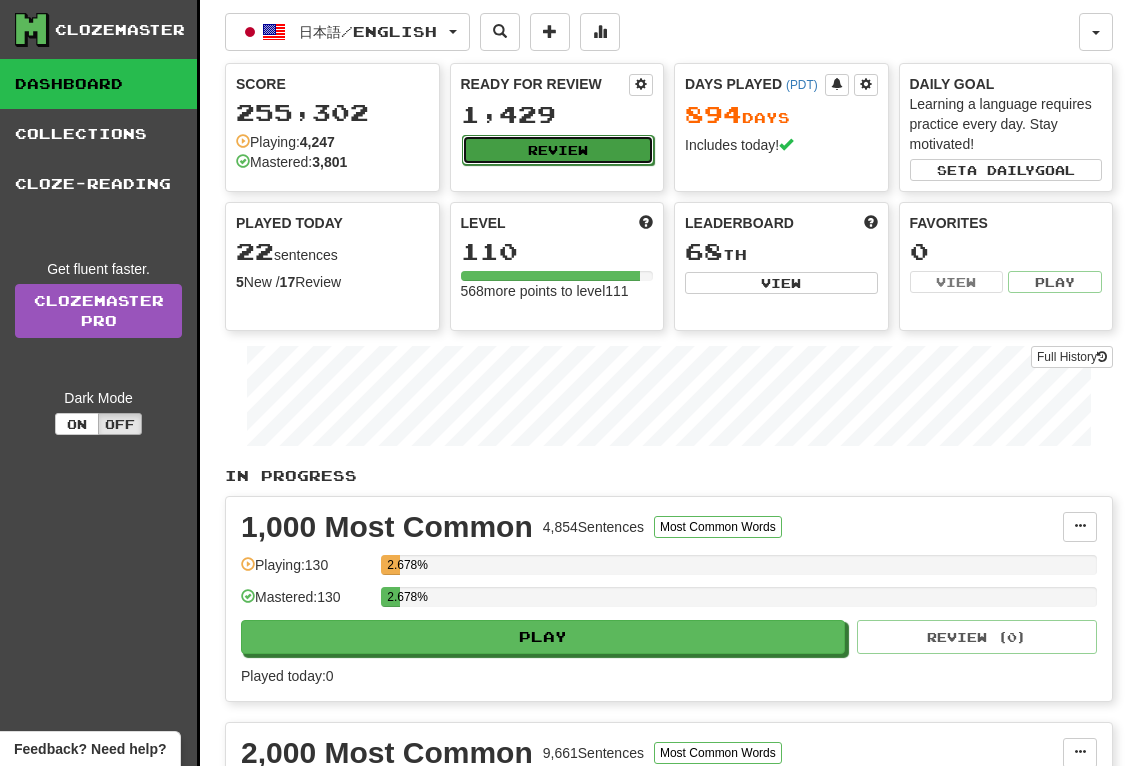 click on "Review" at bounding box center [558, 150] 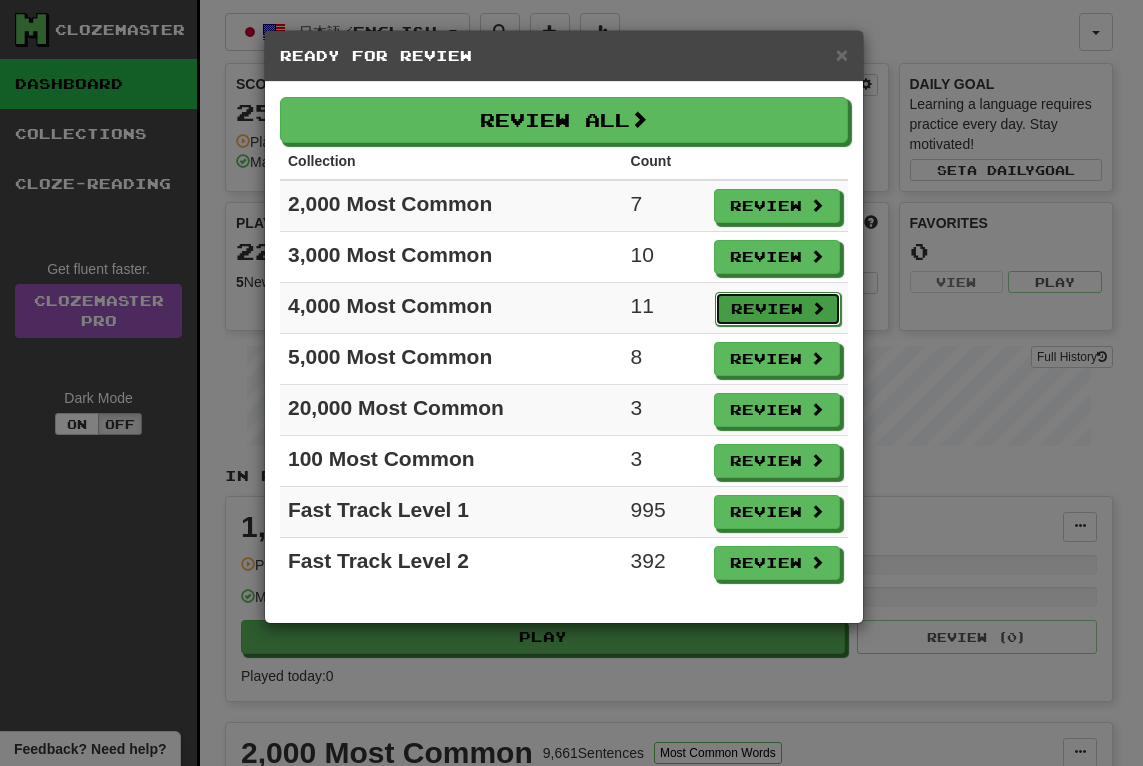 click on "Review" at bounding box center [778, 309] 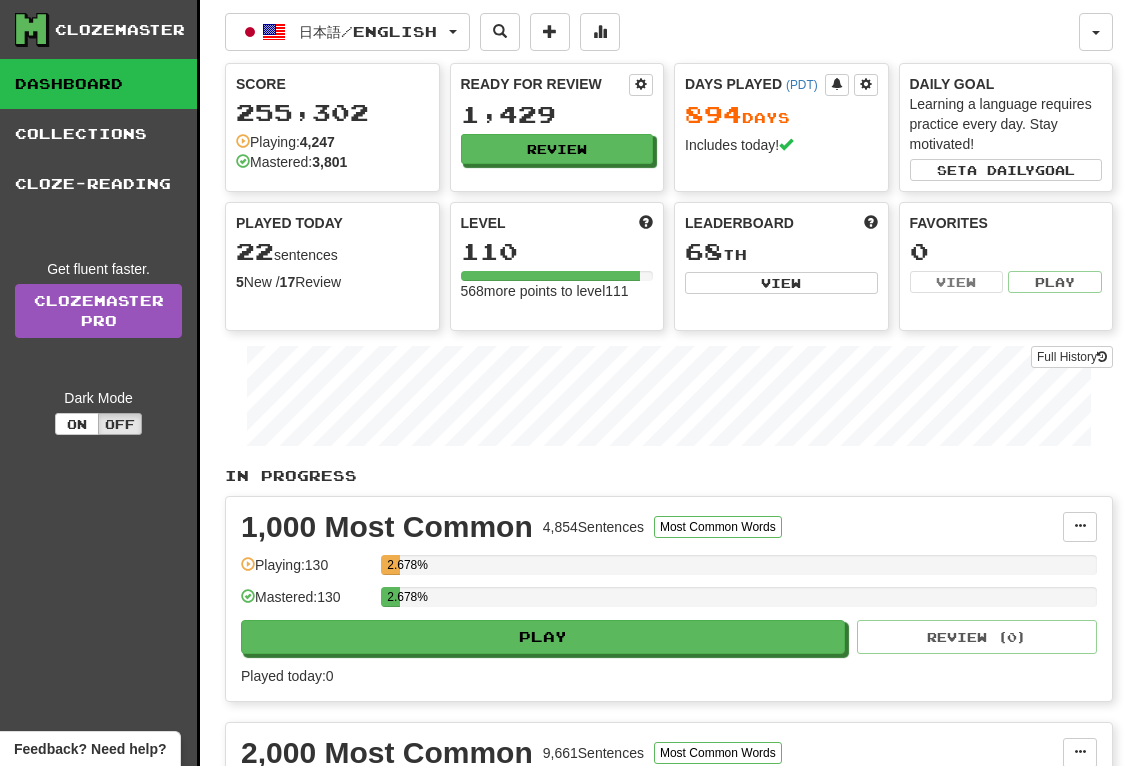 select on "**" 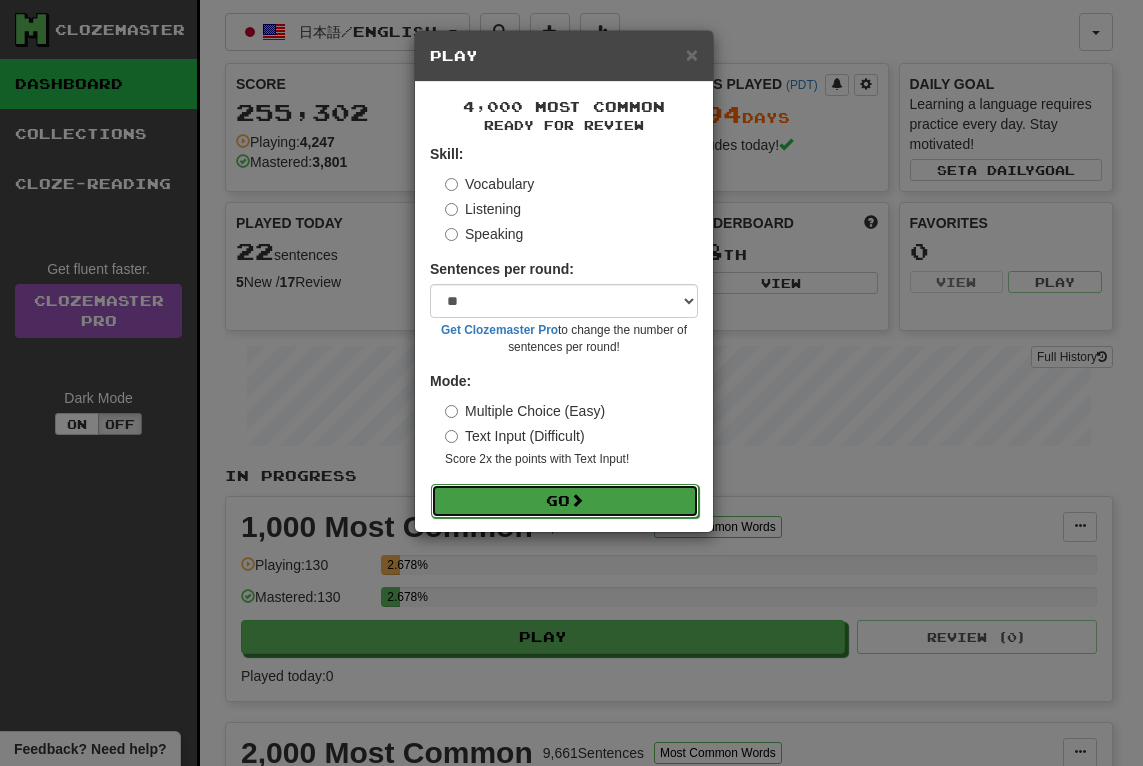 click on "Skill: Vocabulary Listening Speaking Sentences per round: * ** ** ** ** ** *** ******** Get Clozemaster Pro  to change the number of sentences per round! Mode: Multiple Choice (Easy) Text Input (Difficult) Score 2x the points with Text Input ! Go" at bounding box center (564, 330) 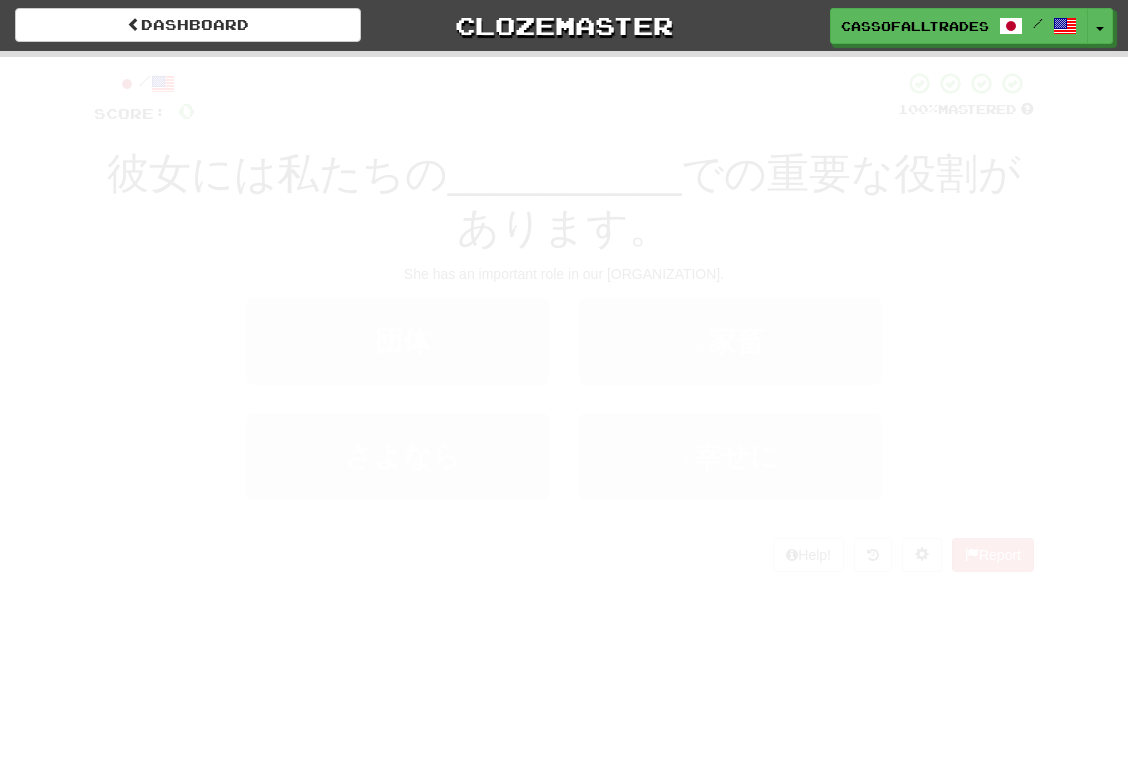 scroll, scrollTop: 0, scrollLeft: 0, axis: both 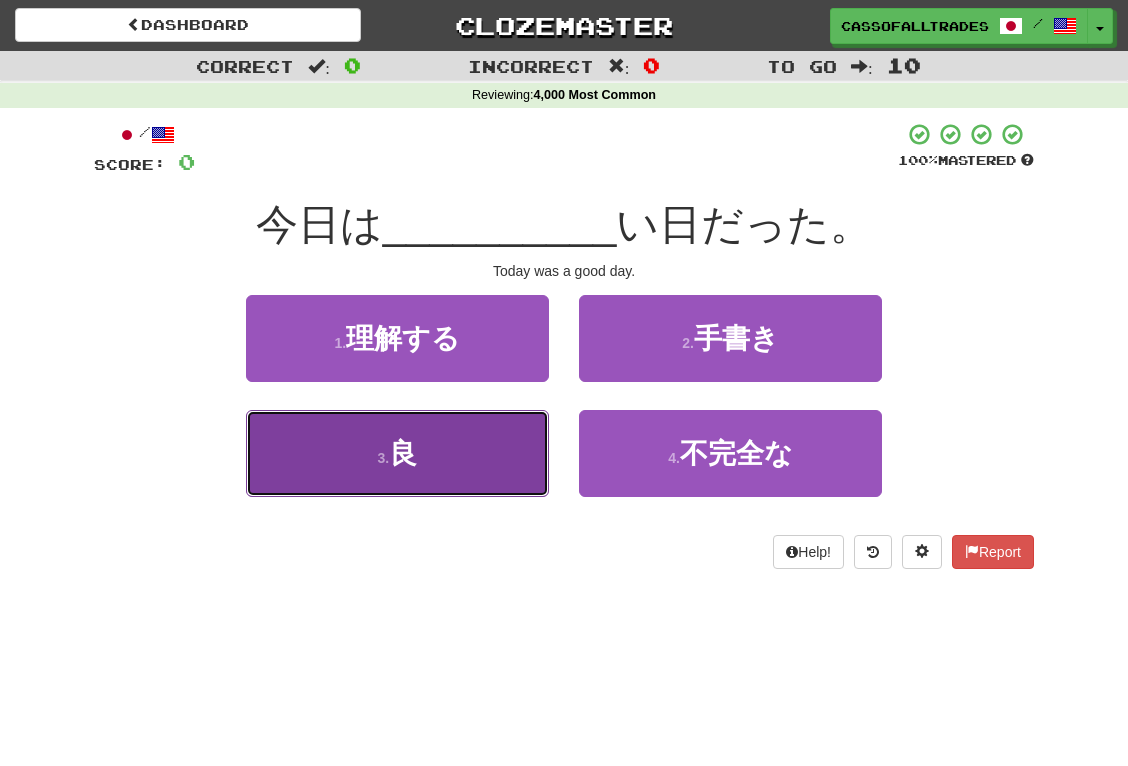 click on "3 .  良" at bounding box center [397, 453] 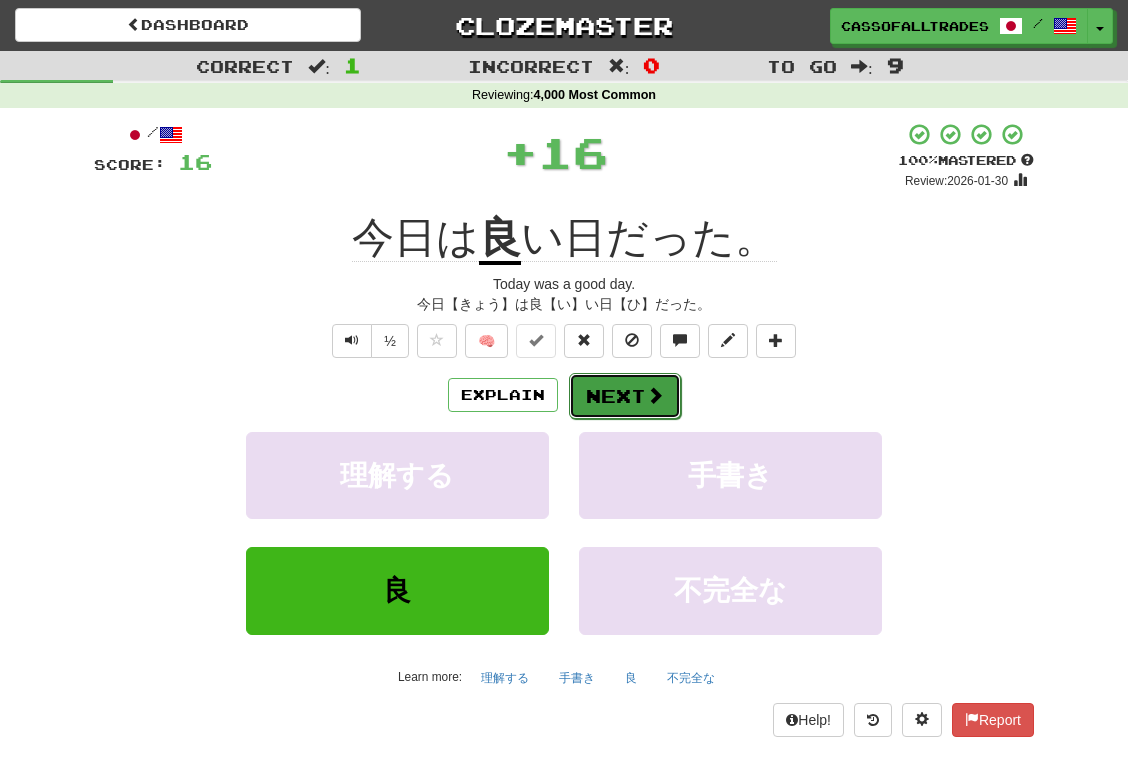 click on "Next" at bounding box center (625, 396) 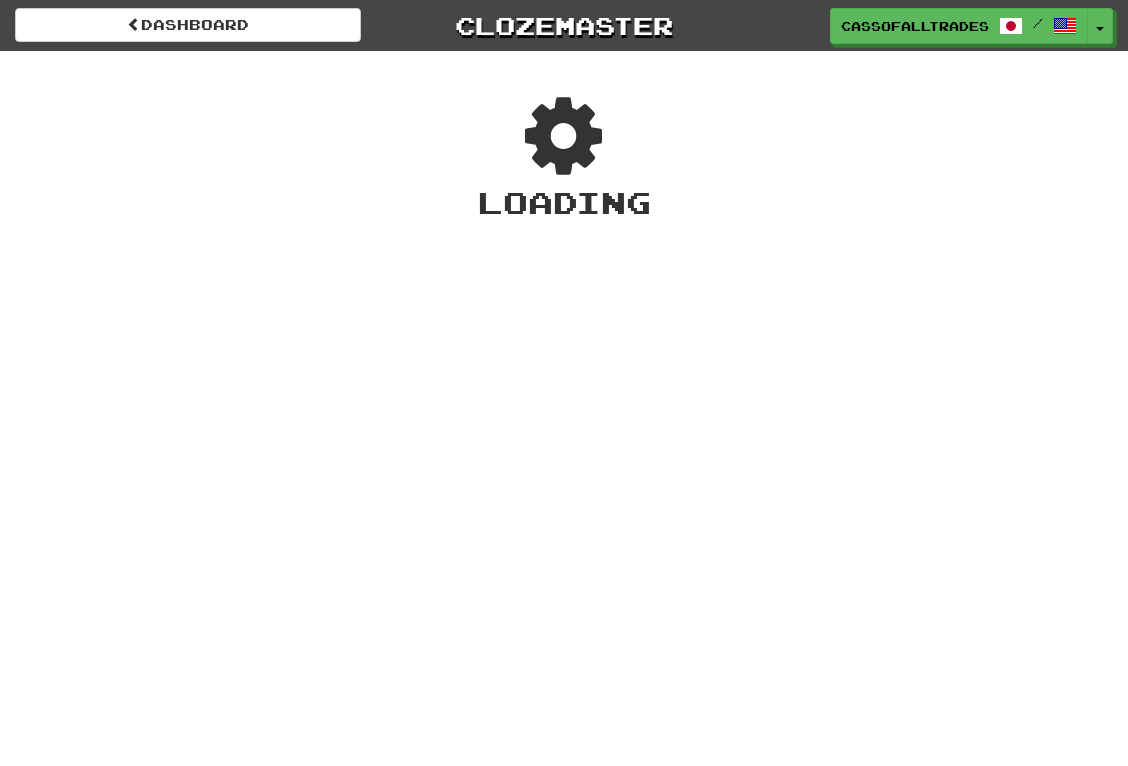 scroll, scrollTop: 0, scrollLeft: 0, axis: both 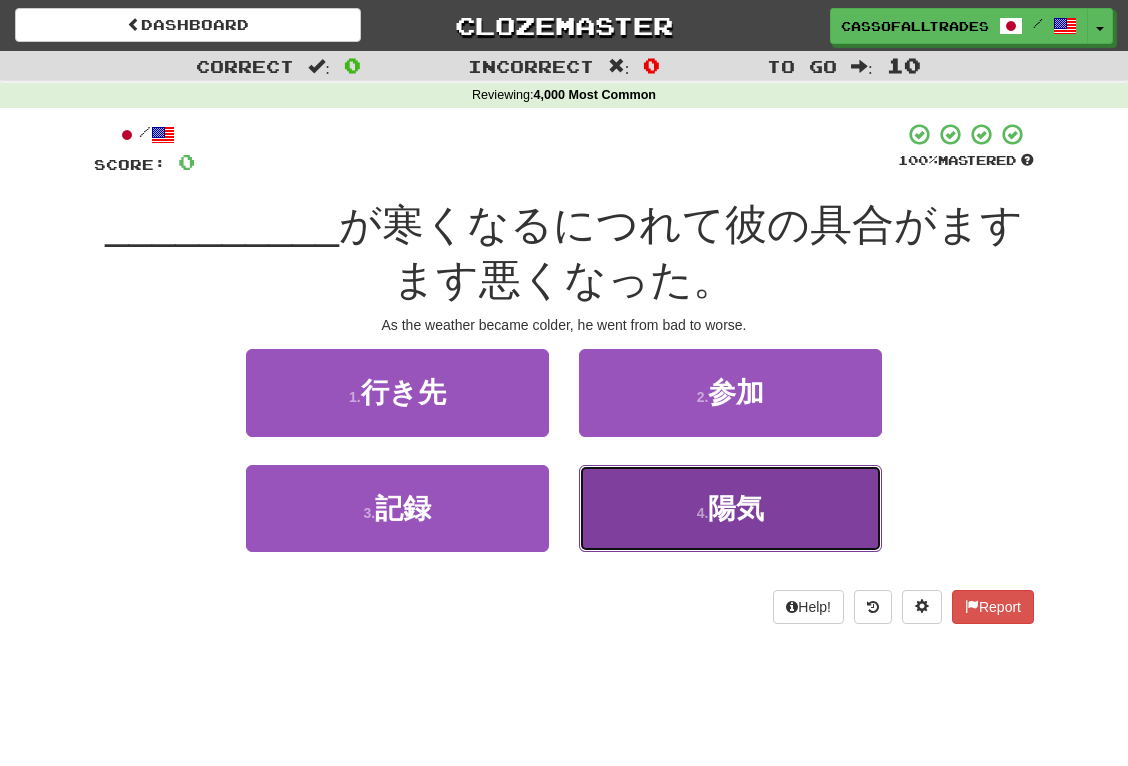 click on "陽気" at bounding box center (736, 508) 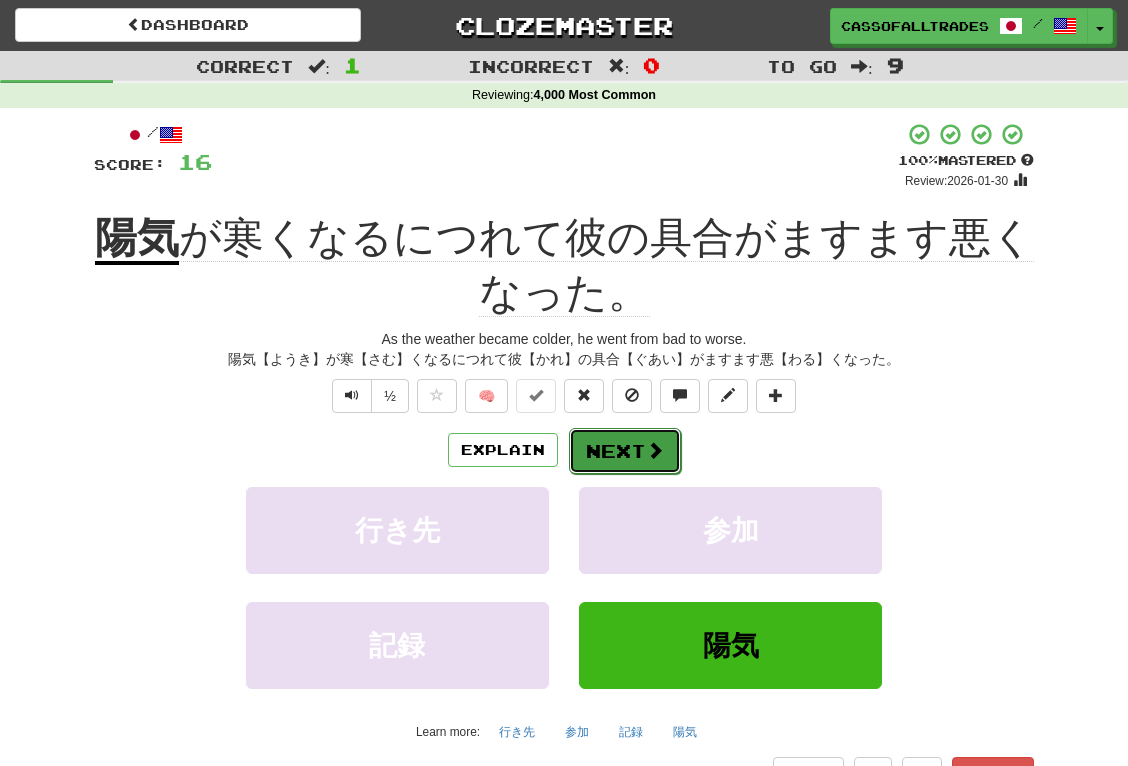 click on "Next" at bounding box center (625, 451) 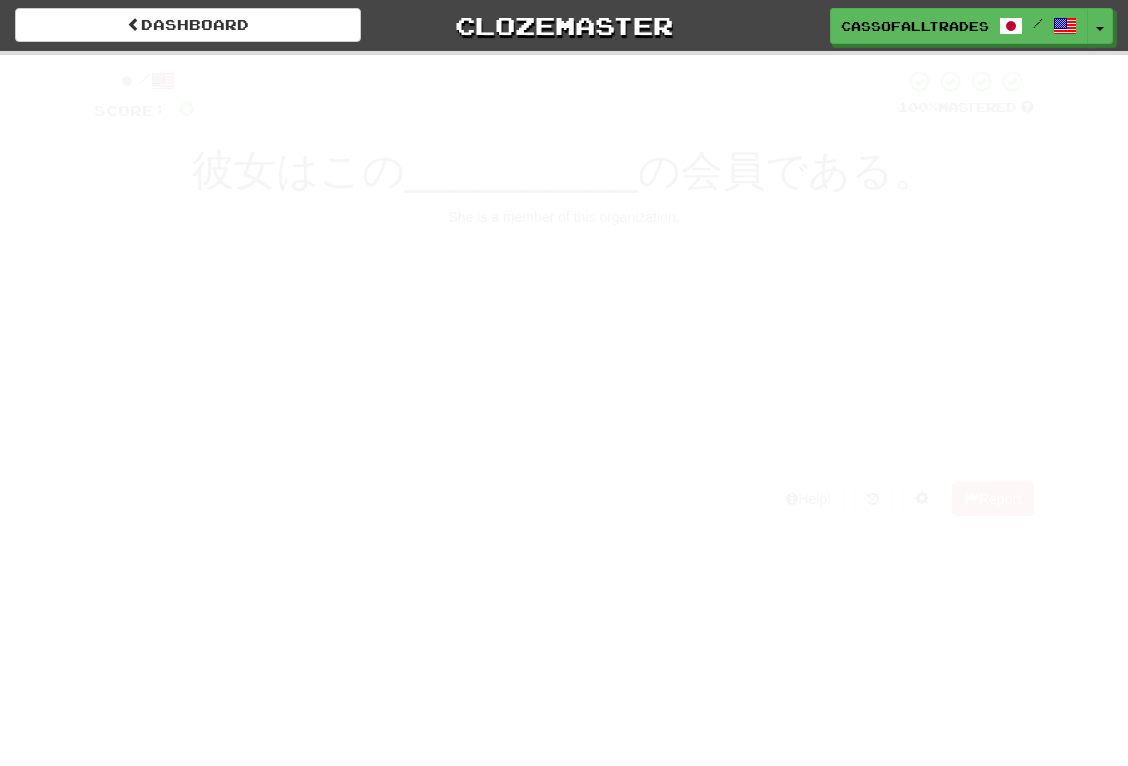 scroll, scrollTop: 0, scrollLeft: 0, axis: both 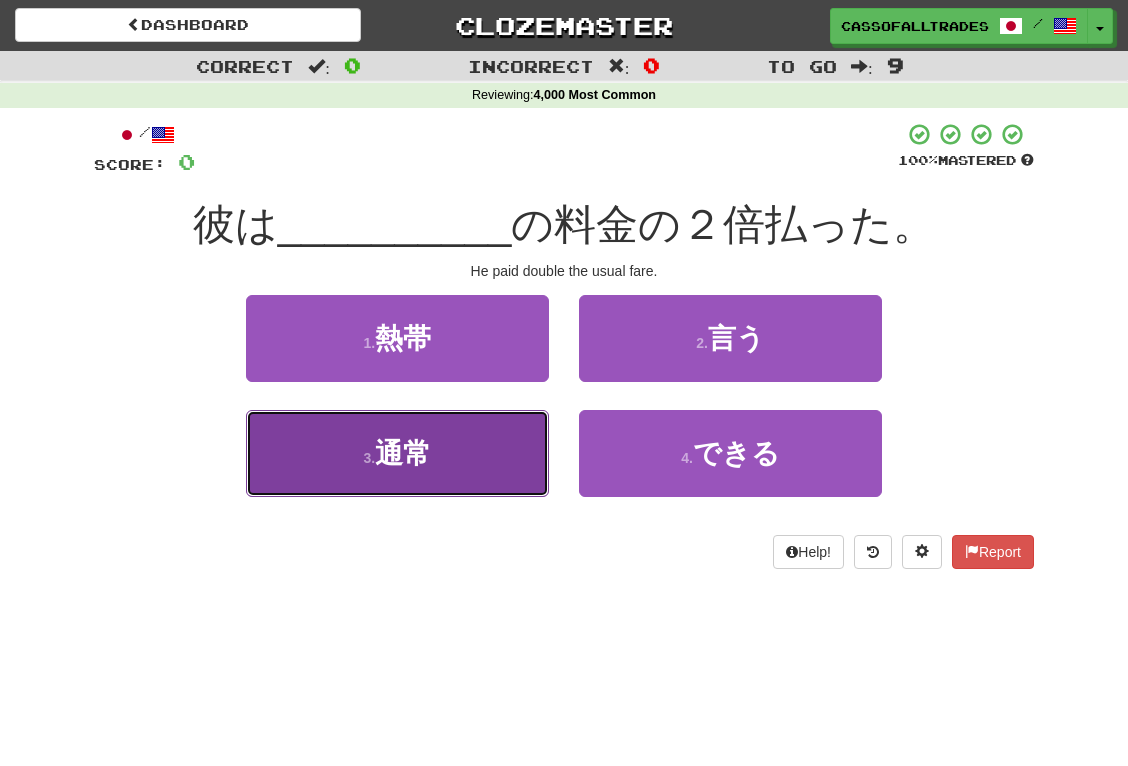 click on "3 .  通常" at bounding box center [397, 453] 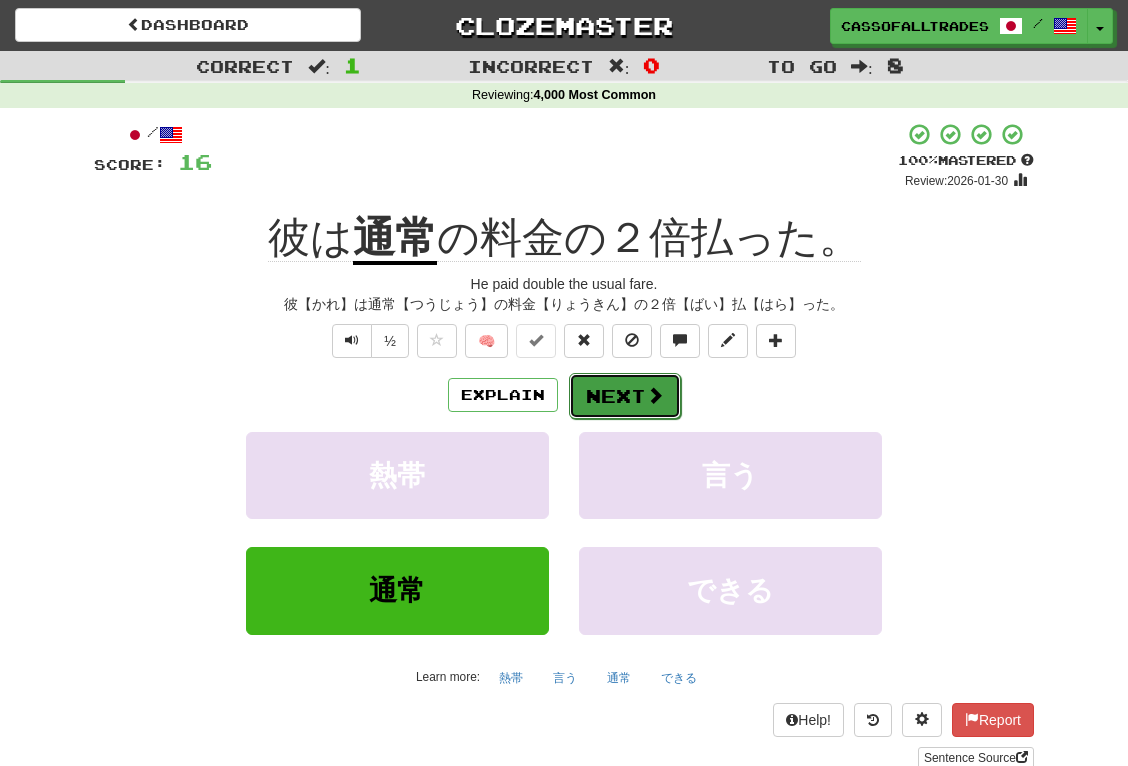 click on "Next" at bounding box center (625, 396) 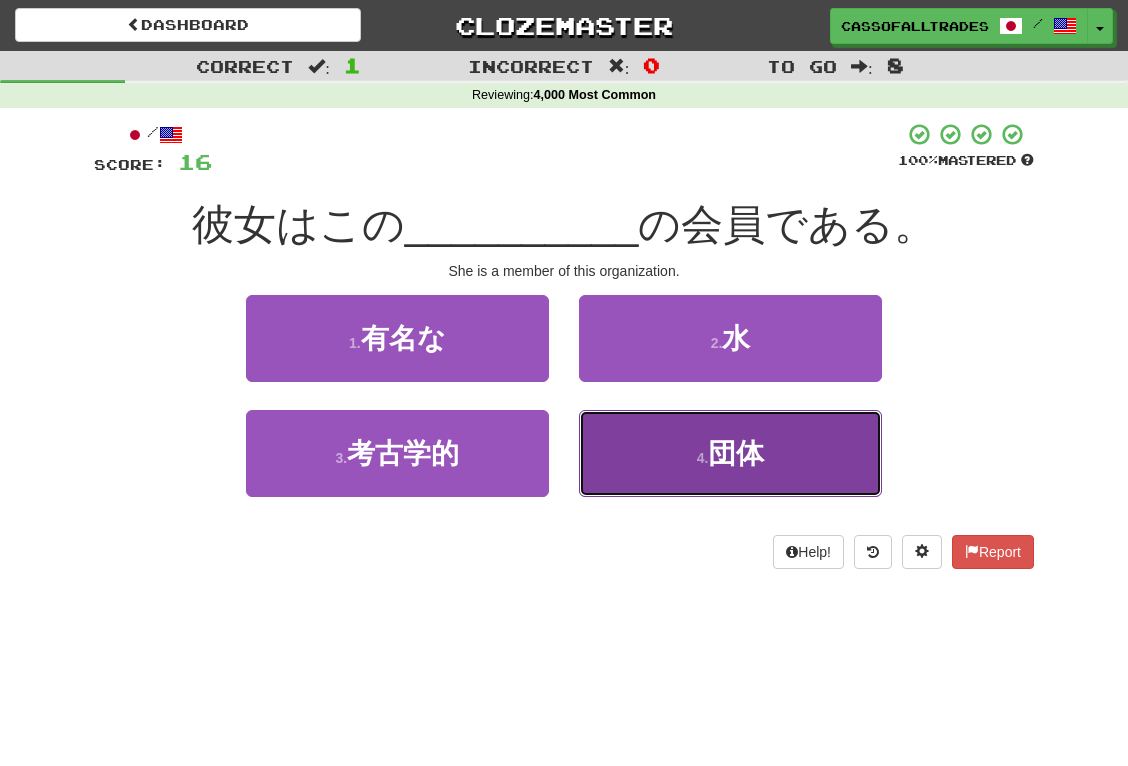 click on "4 .  団体" at bounding box center [730, 453] 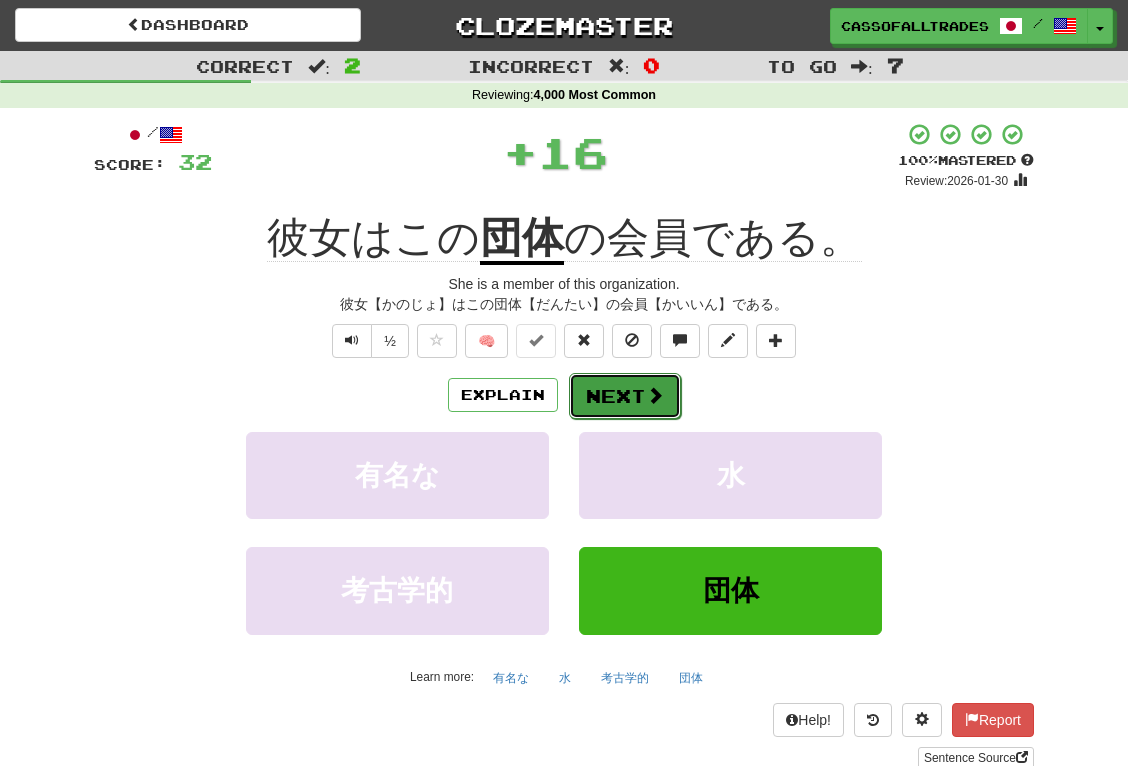 click on "Next" at bounding box center [625, 396] 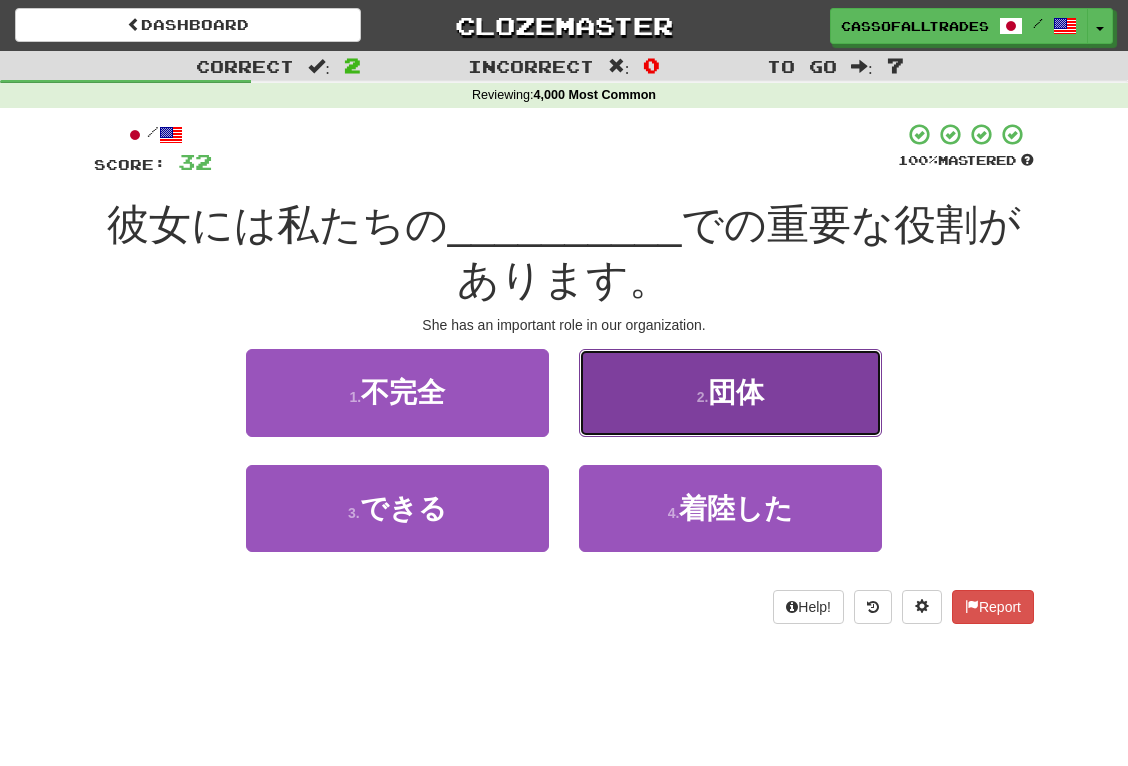 click on "2 .  団体" at bounding box center (730, 392) 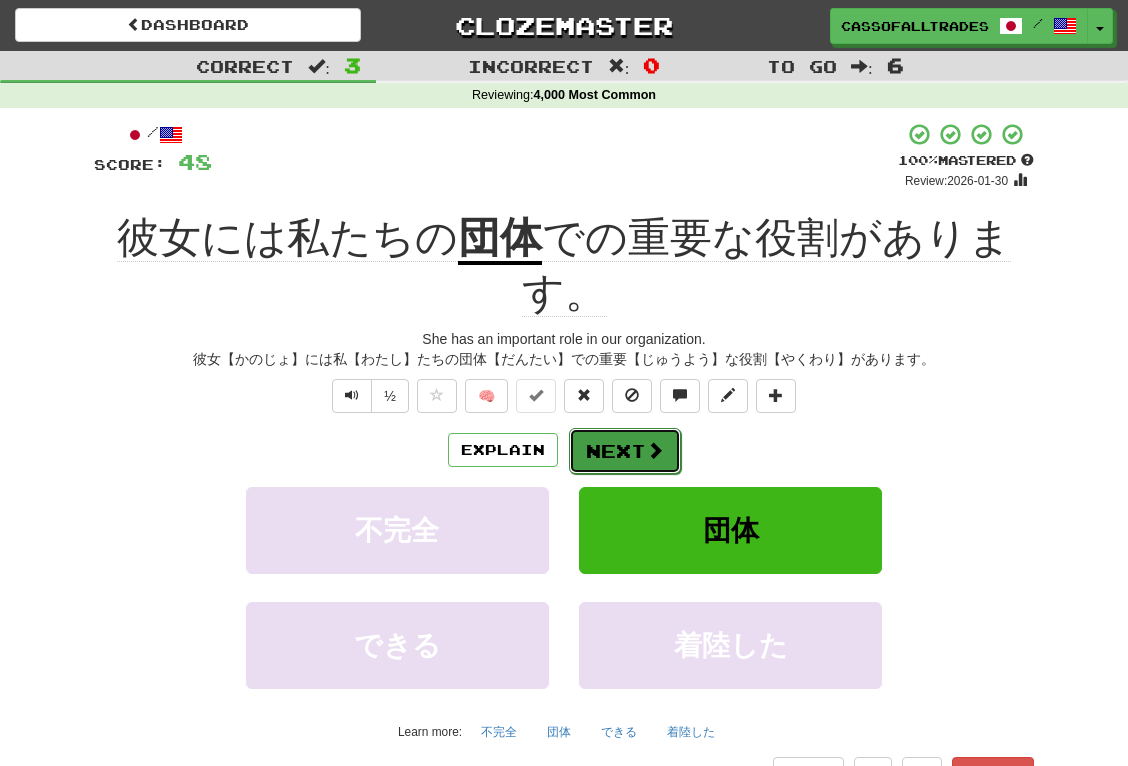 click on "Next" at bounding box center (625, 451) 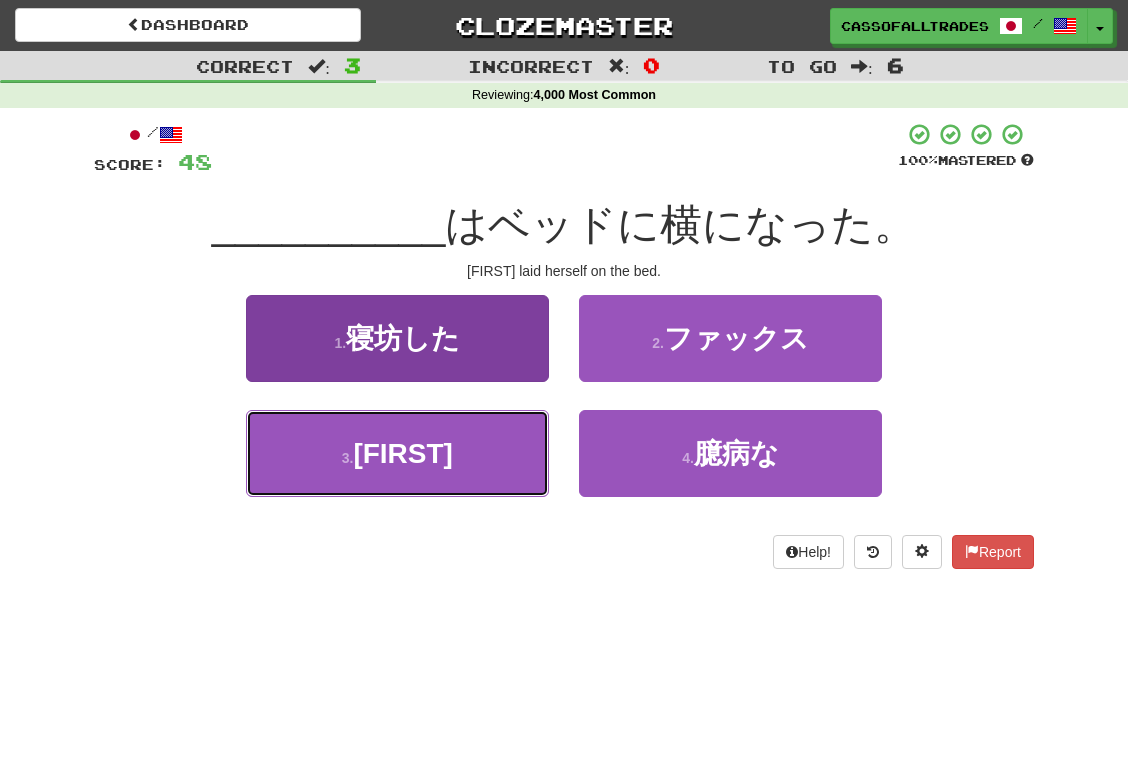 click on "3 .  ベティ" at bounding box center [397, 453] 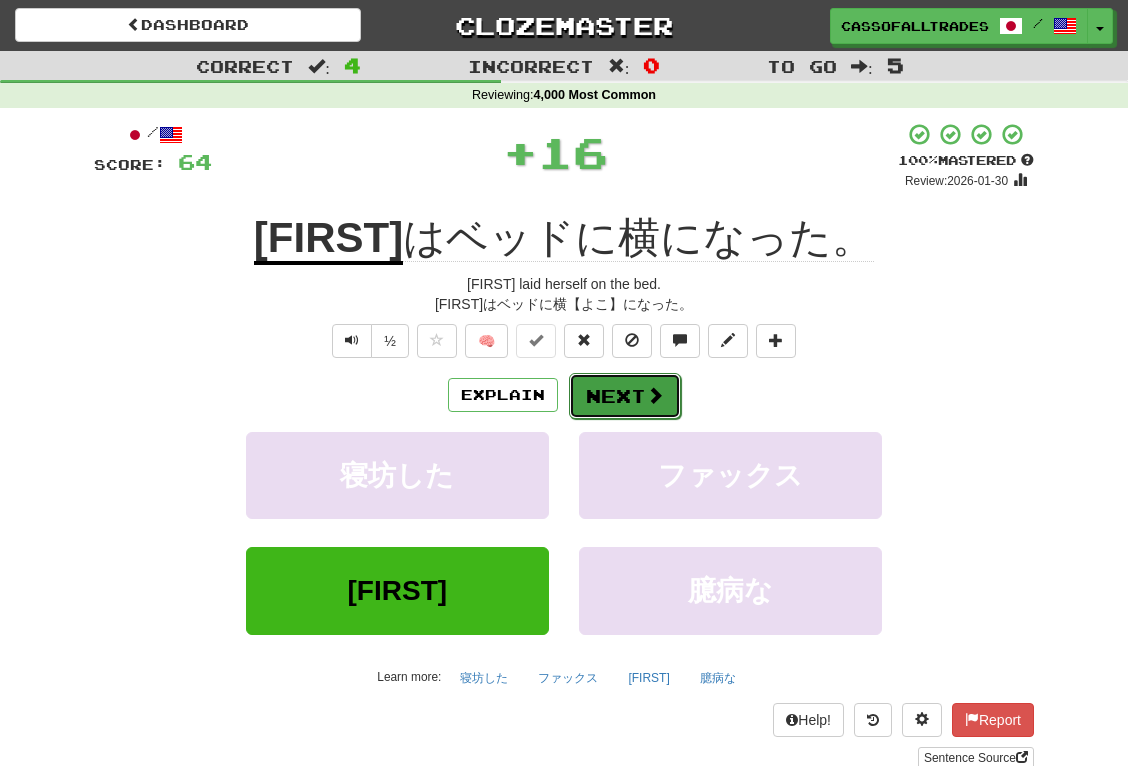 click on "Next" at bounding box center (625, 396) 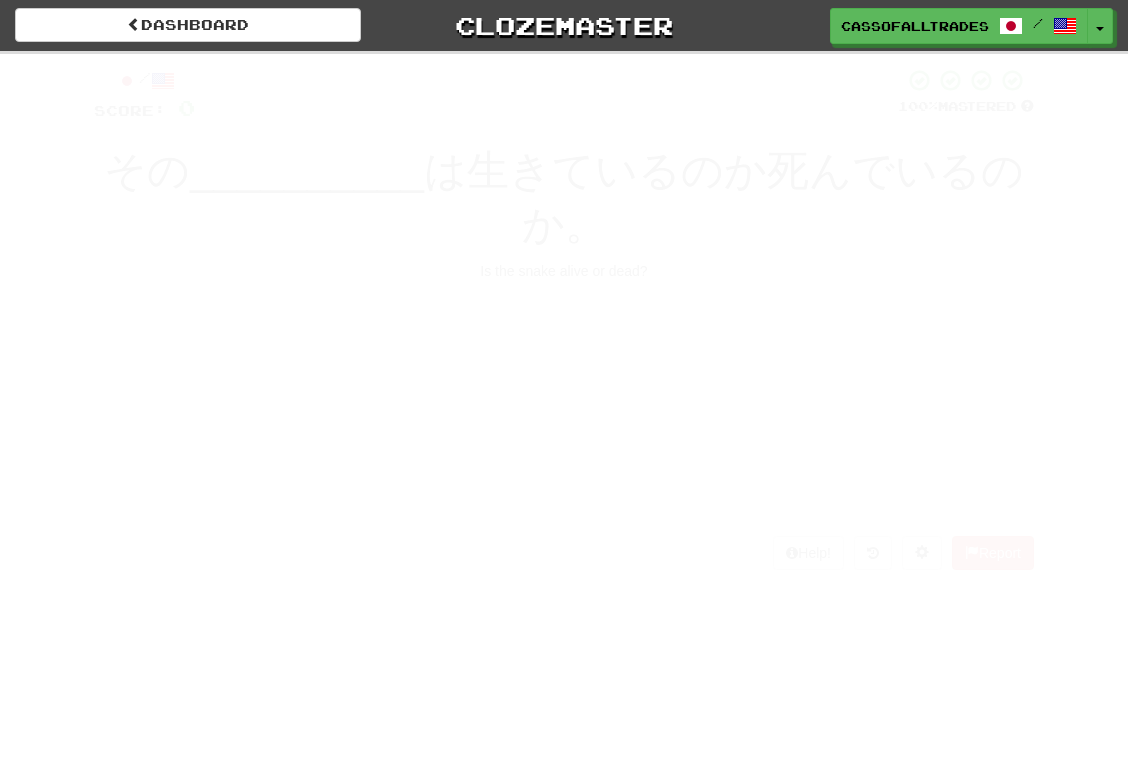 scroll, scrollTop: 0, scrollLeft: 0, axis: both 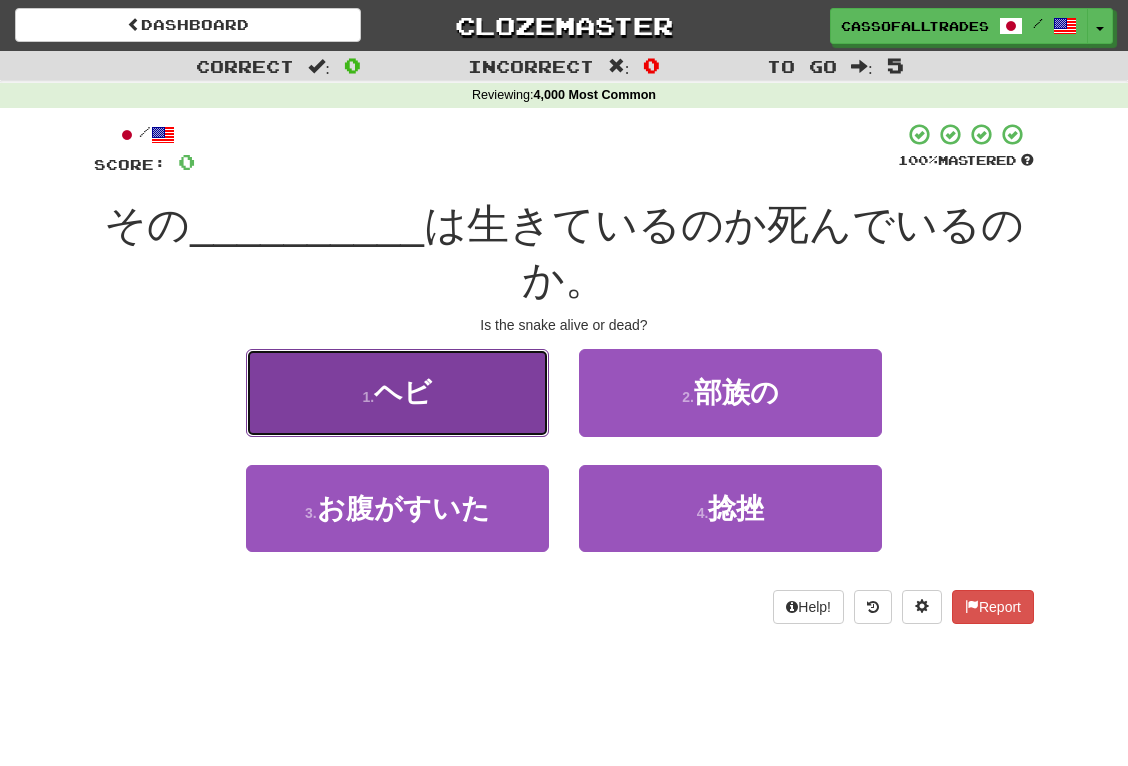 click on "1 . [ANIMAL]" at bounding box center [397, 392] 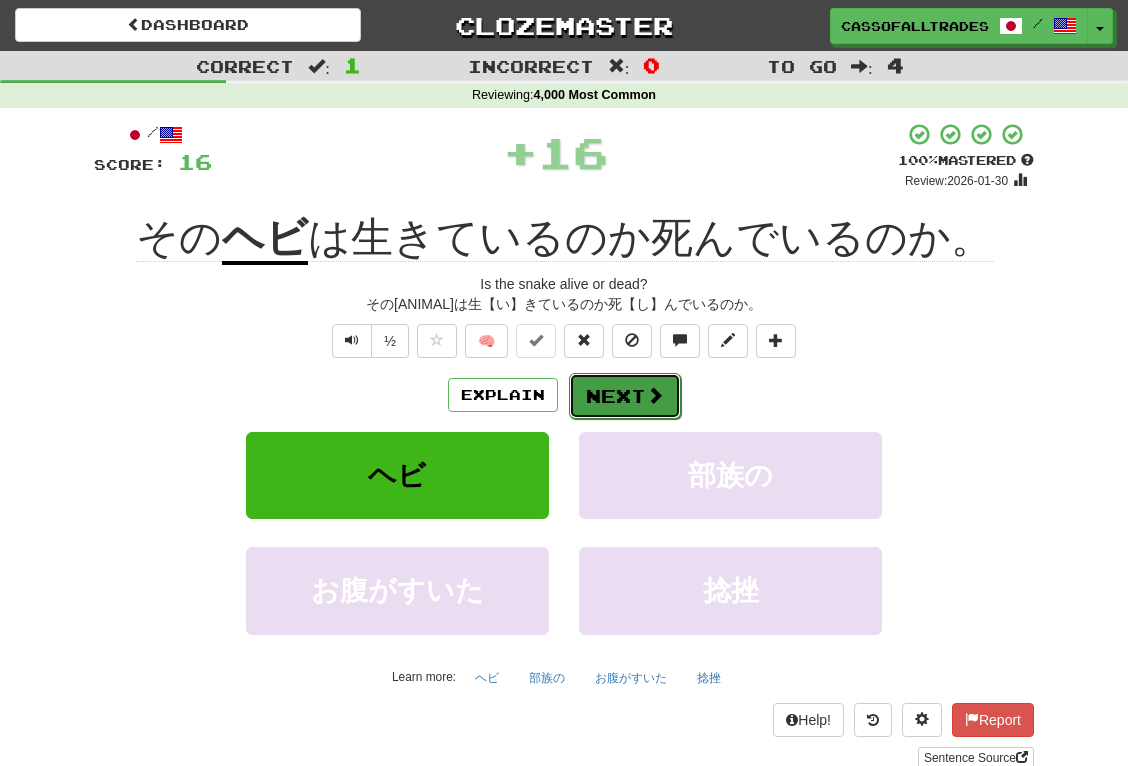 click on "Next" at bounding box center [625, 396] 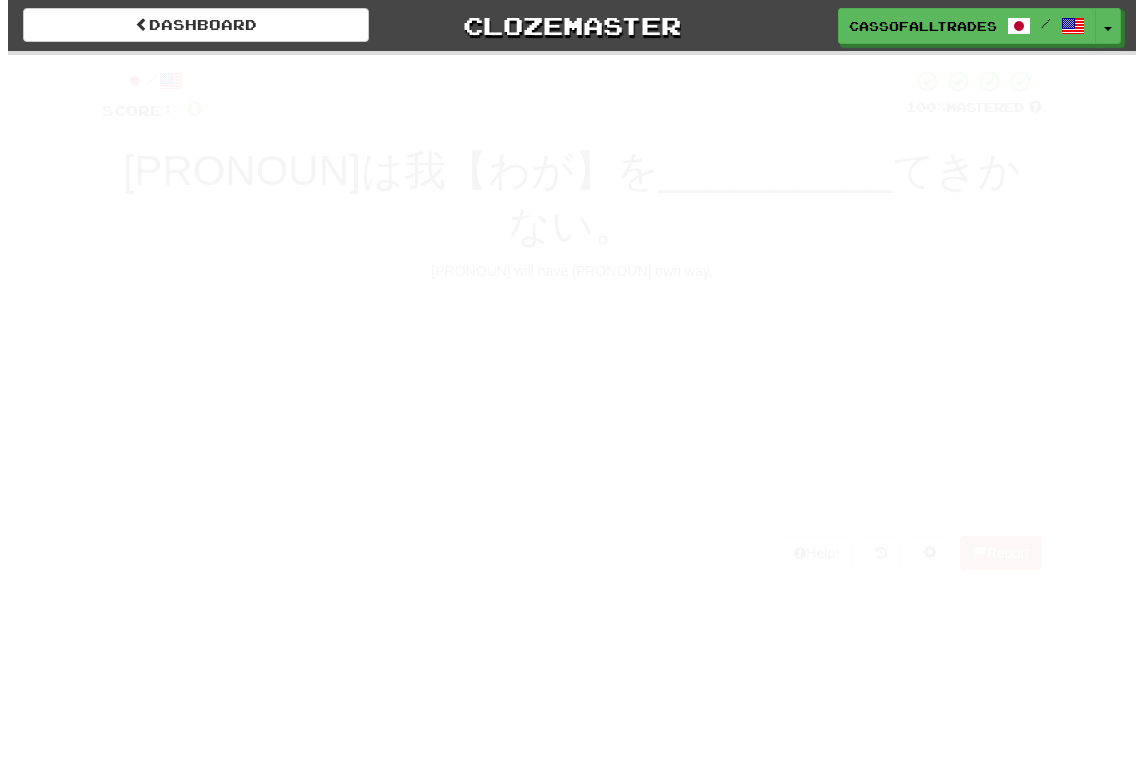 scroll, scrollTop: 0, scrollLeft: 0, axis: both 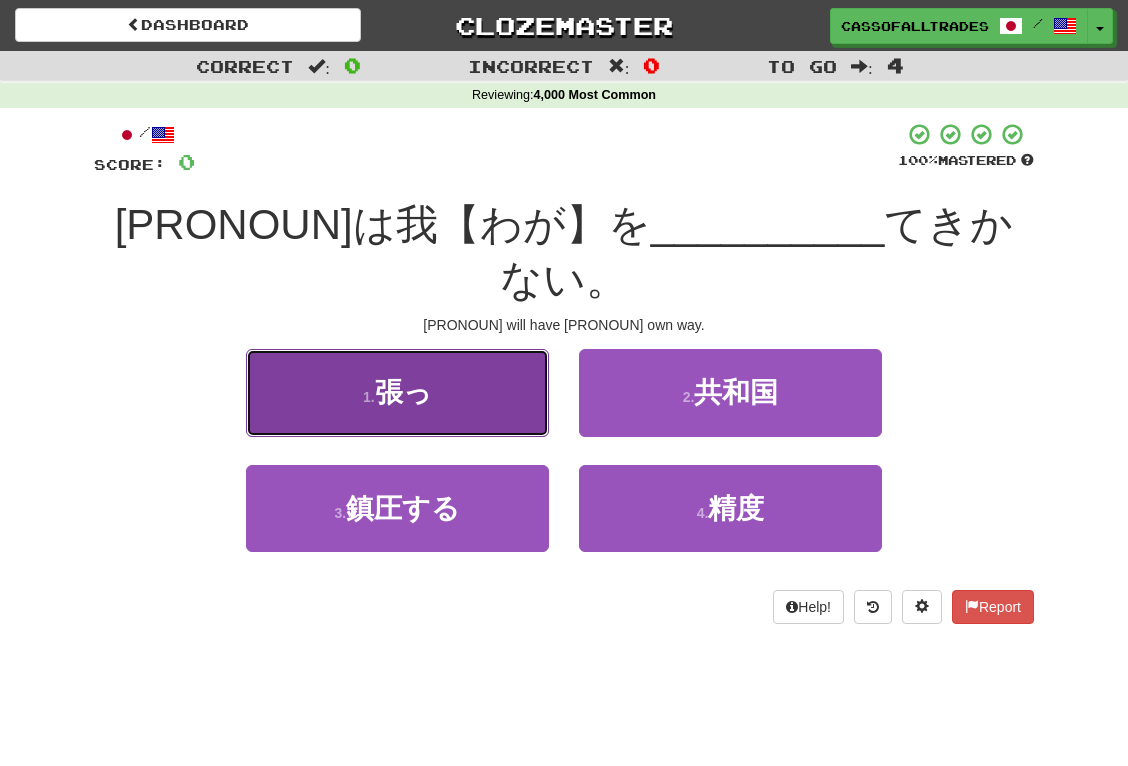 click on "張っ" at bounding box center (403, 392) 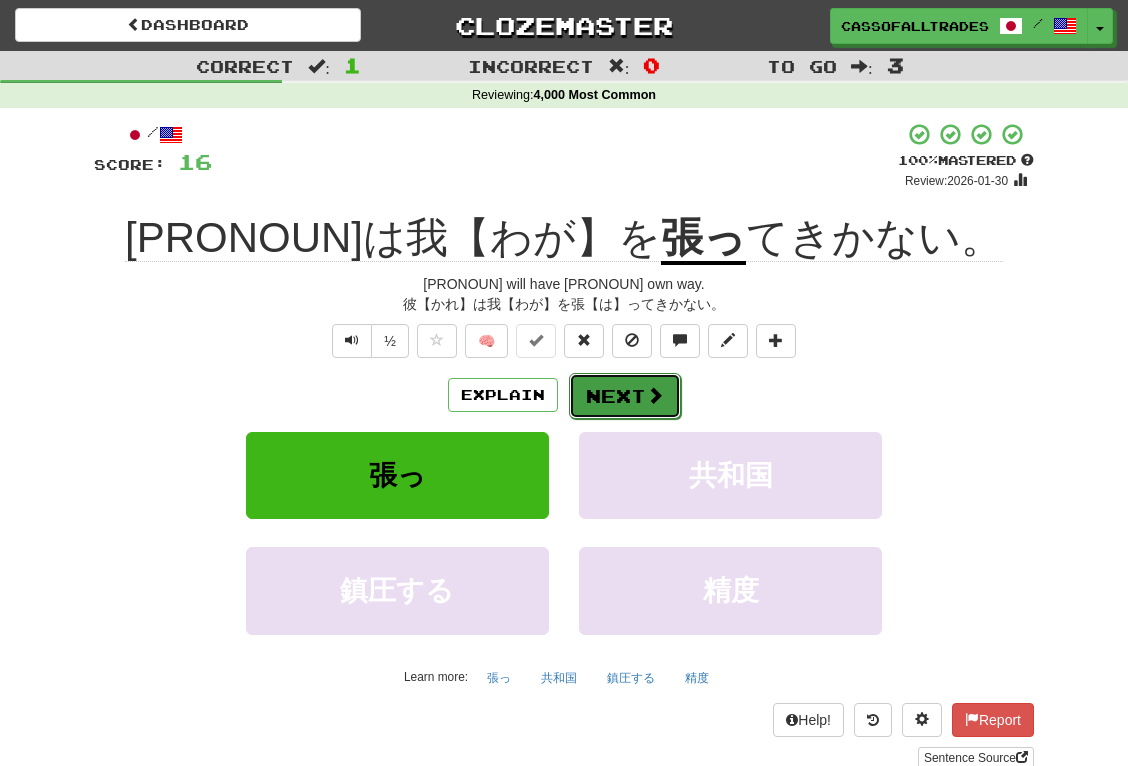 click on "Next" at bounding box center (625, 396) 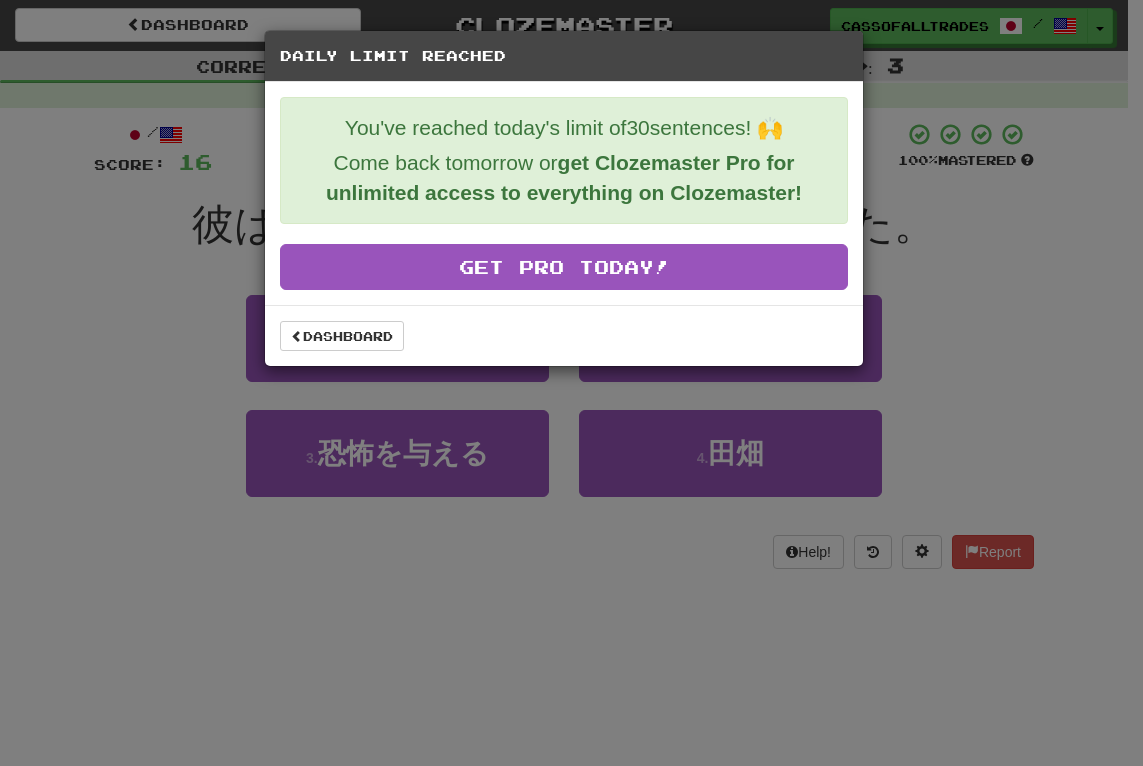 click on "Dashboard" at bounding box center (564, 335) 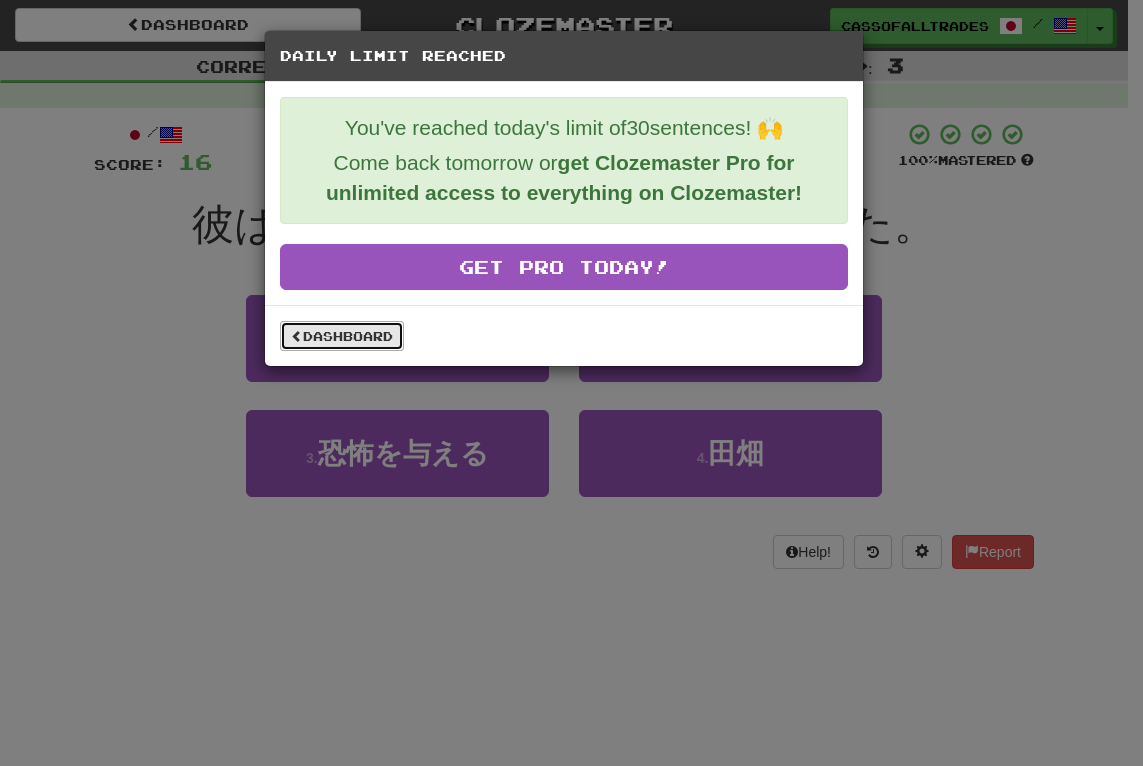 click on "Dashboard" at bounding box center [342, 336] 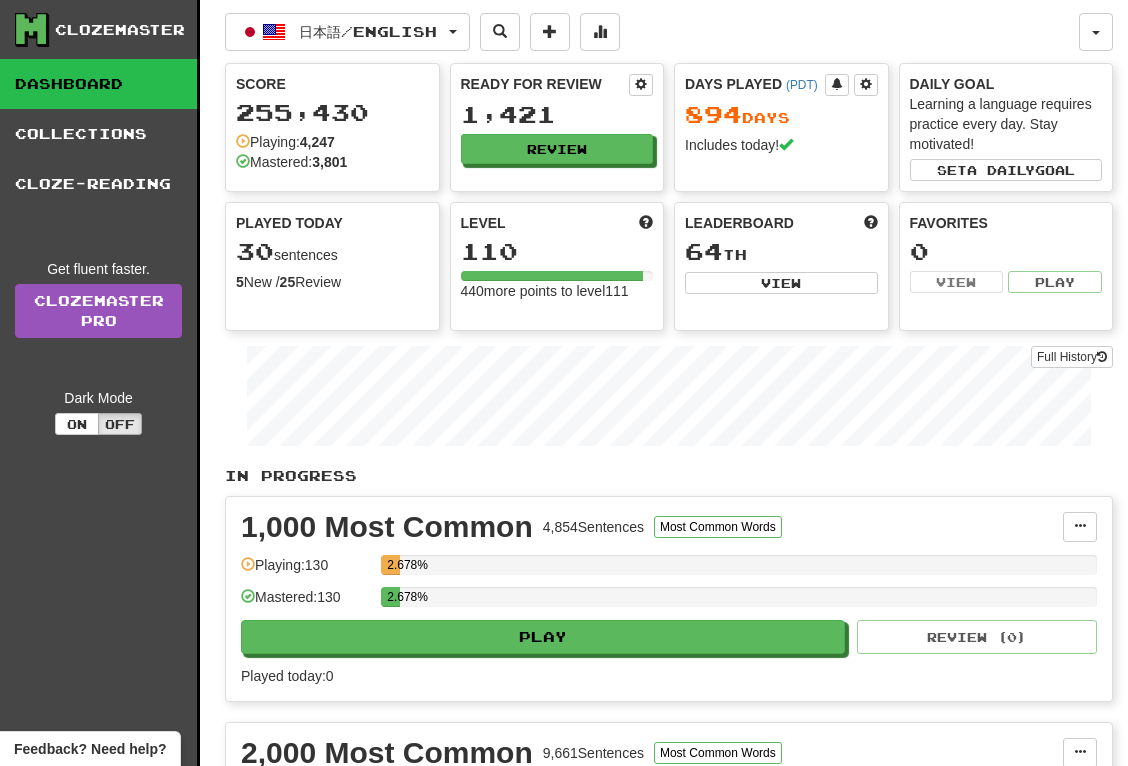 scroll, scrollTop: 0, scrollLeft: 0, axis: both 